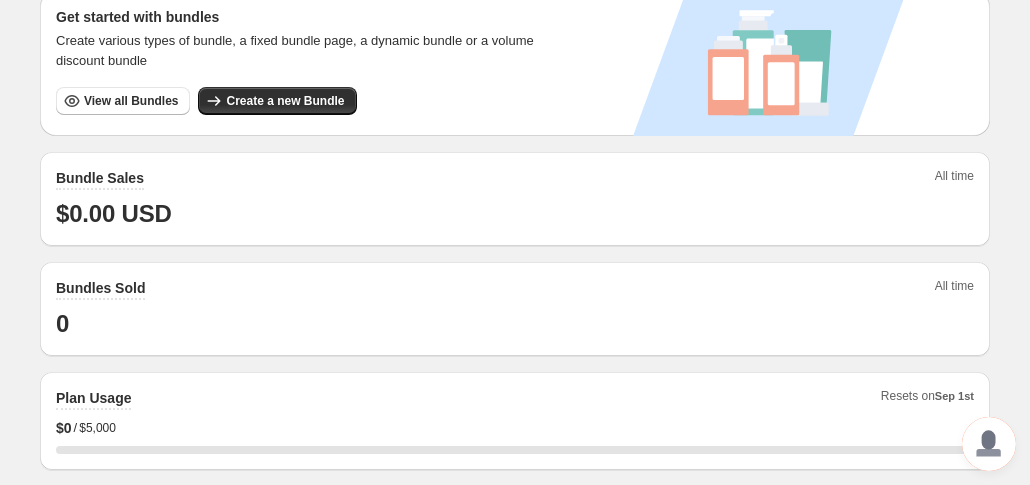 scroll, scrollTop: 299, scrollLeft: 0, axis: vertical 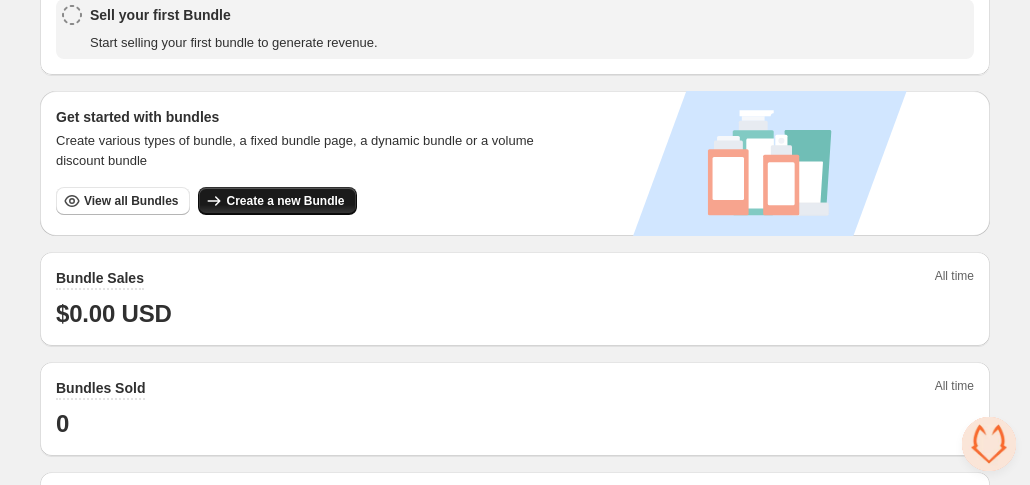 click on "Create a new Bundle" at bounding box center [285, 201] 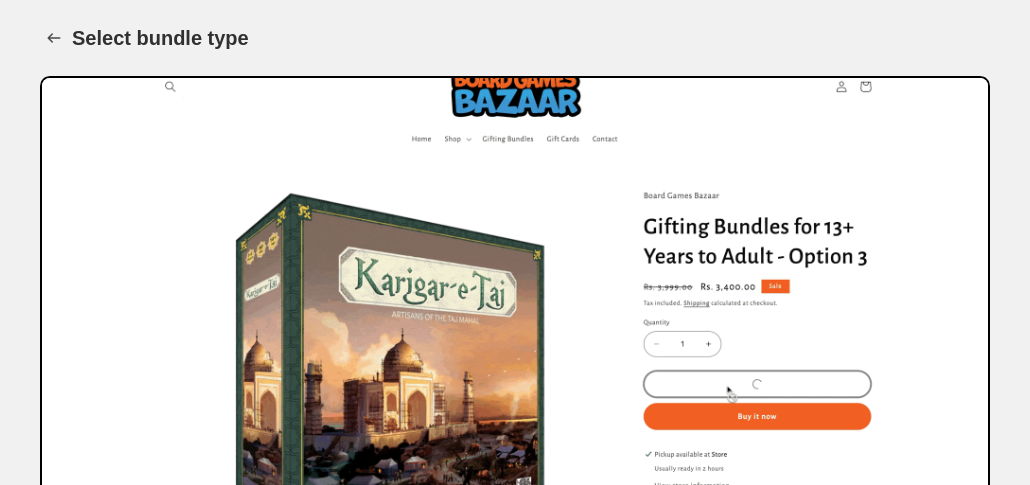 scroll, scrollTop: 279, scrollLeft: 0, axis: vertical 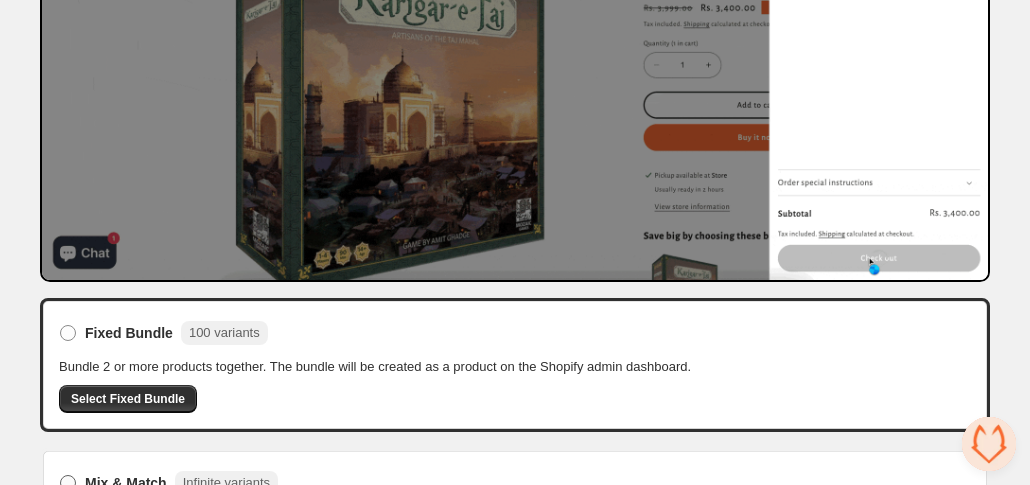 click on "Mix & Match" at bounding box center [126, 483] 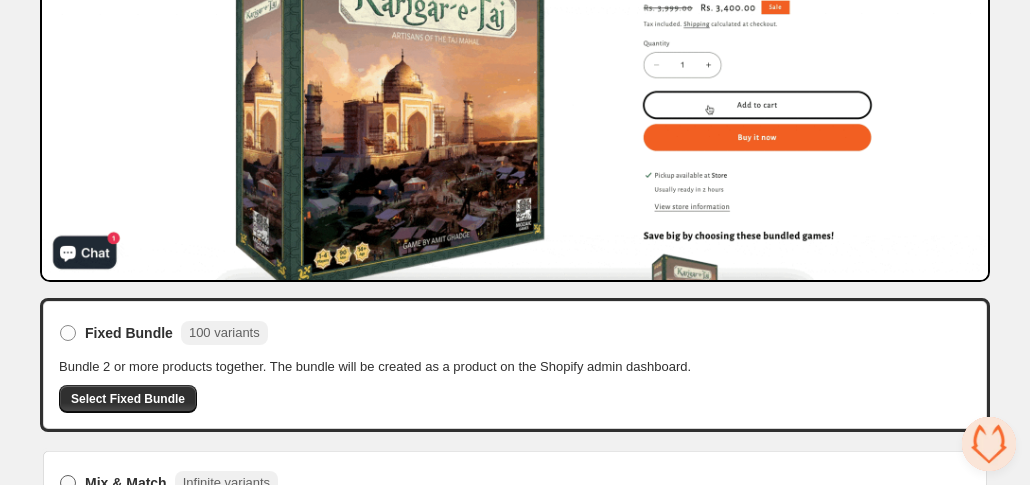 scroll, scrollTop: 259, scrollLeft: 0, axis: vertical 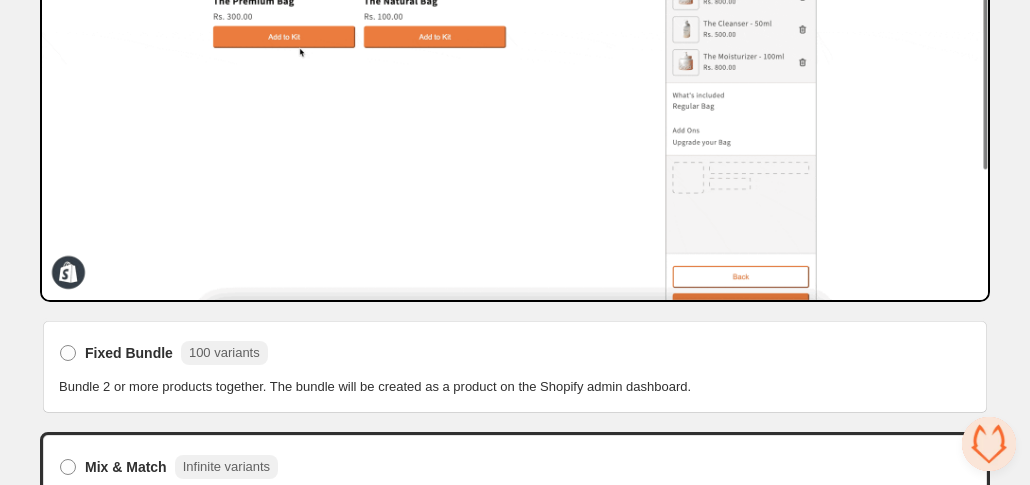 click on "Select Mix & Match" at bounding box center [125, 533] 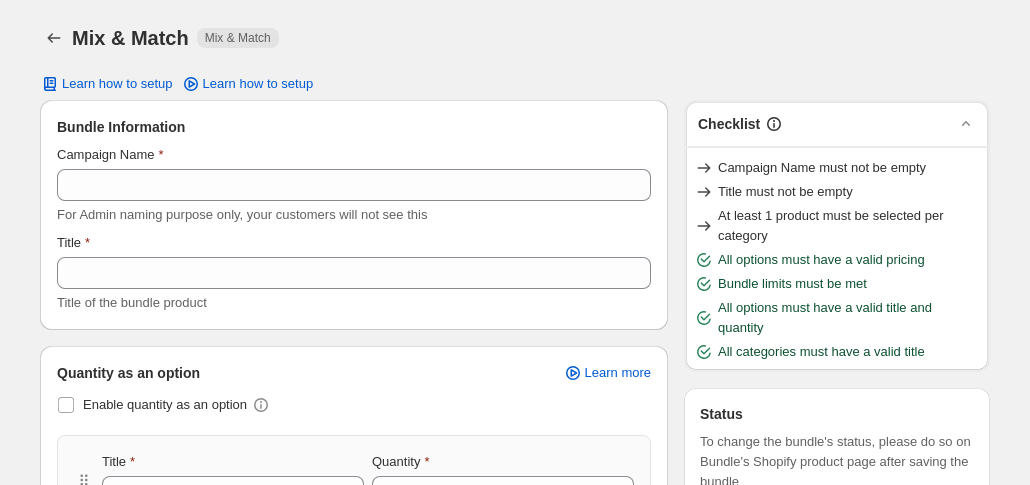 scroll, scrollTop: 0, scrollLeft: 0, axis: both 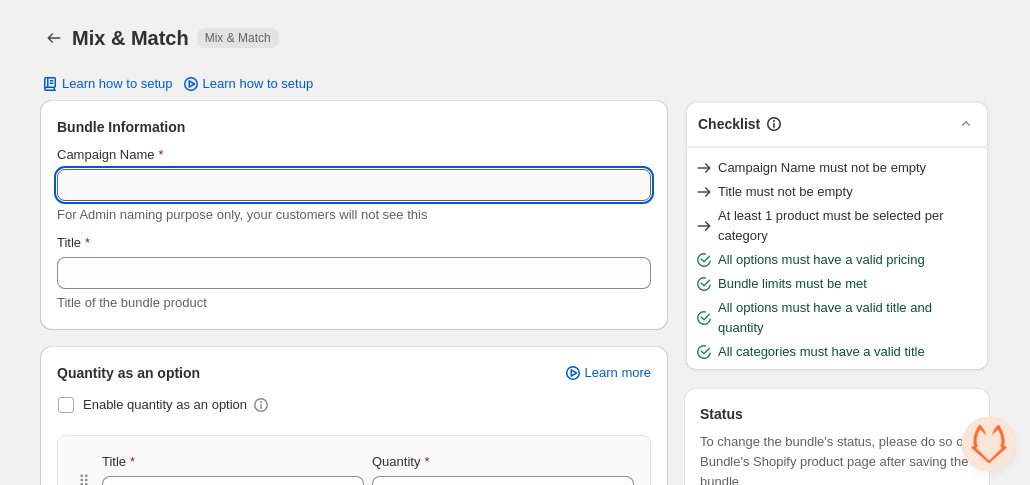 click on "Campaign Name" at bounding box center (354, 185) 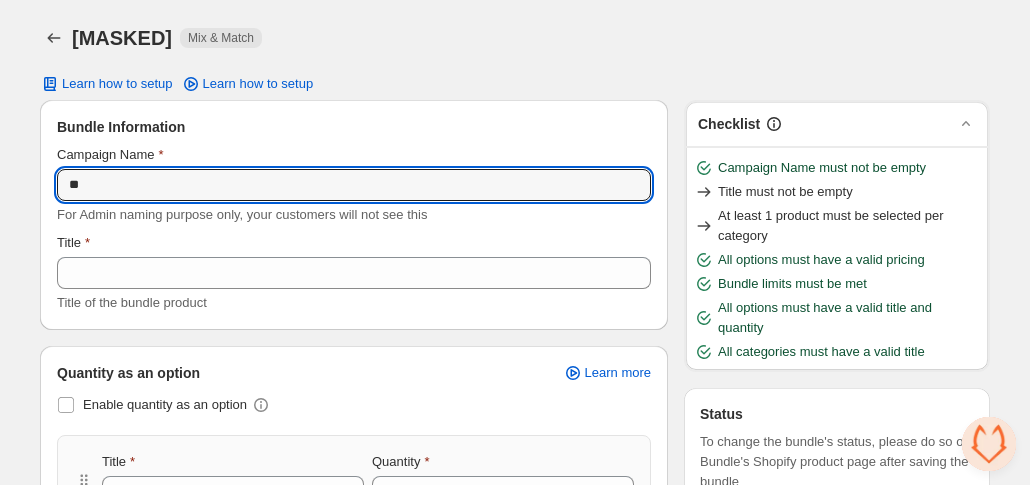 type on "**********" 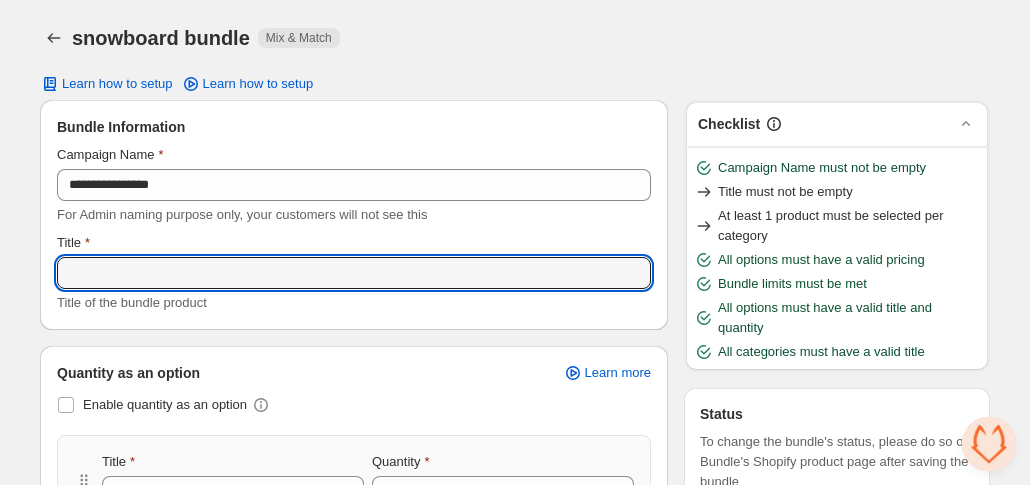 paste on "**********" 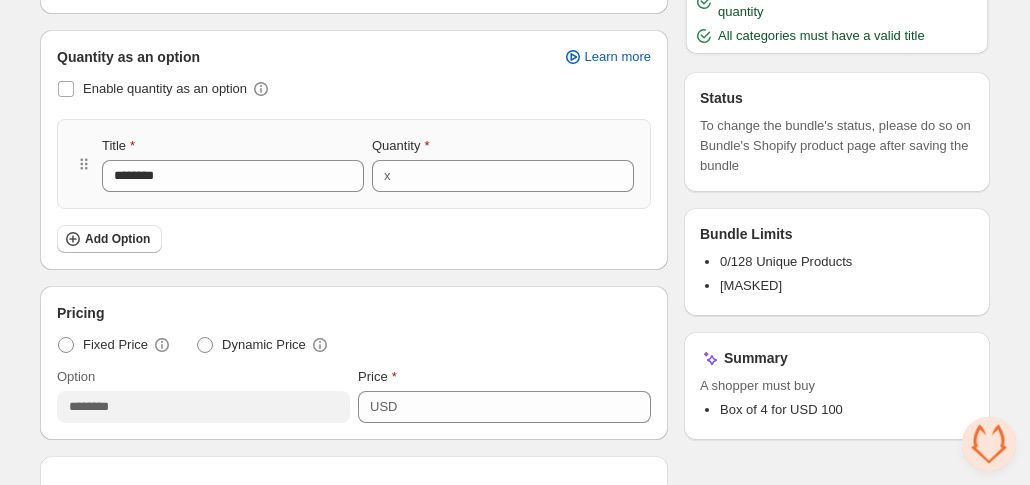scroll, scrollTop: 300, scrollLeft: 0, axis: vertical 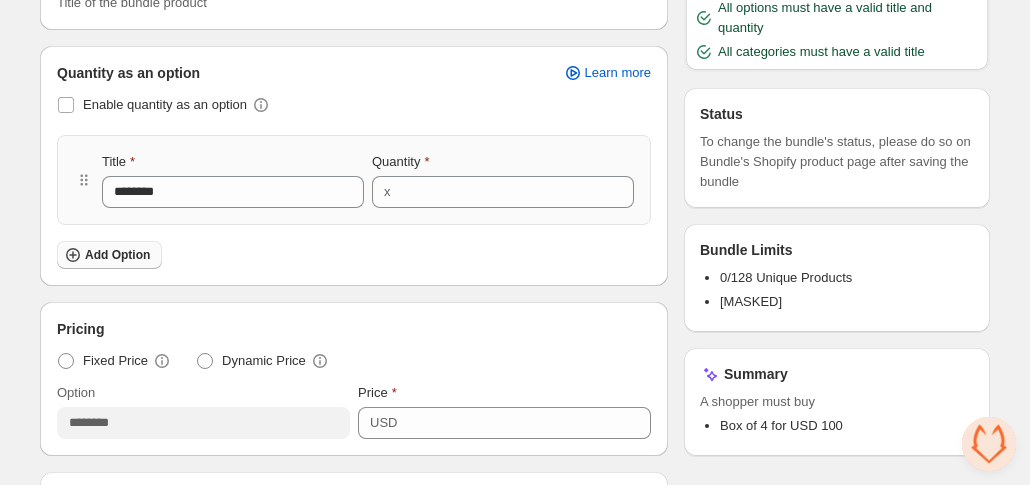 type on "**********" 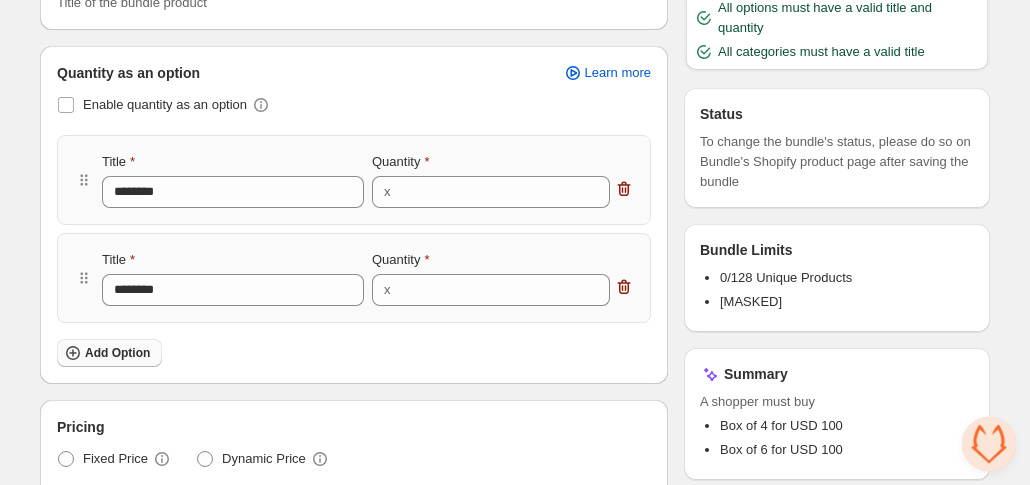 click on "Add Option" at bounding box center (109, 353) 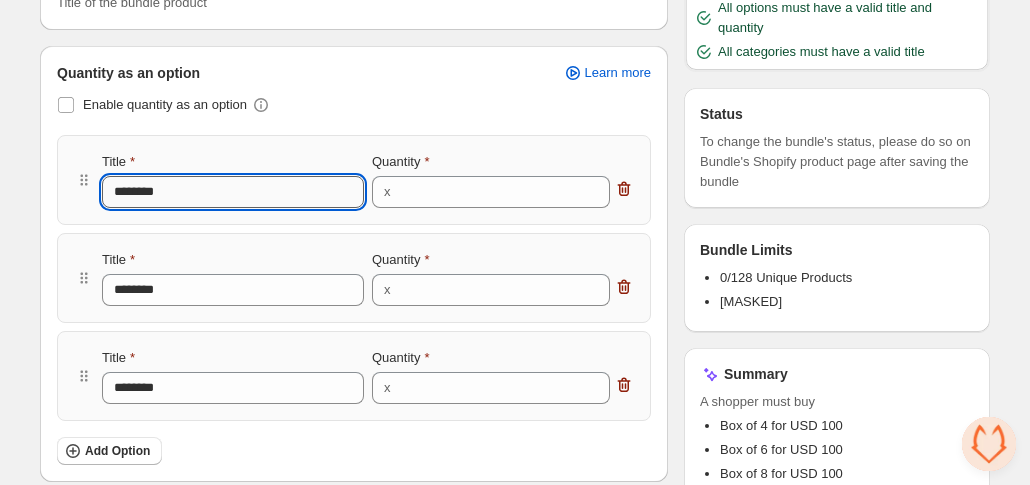 click on "********" at bounding box center [233, 192] 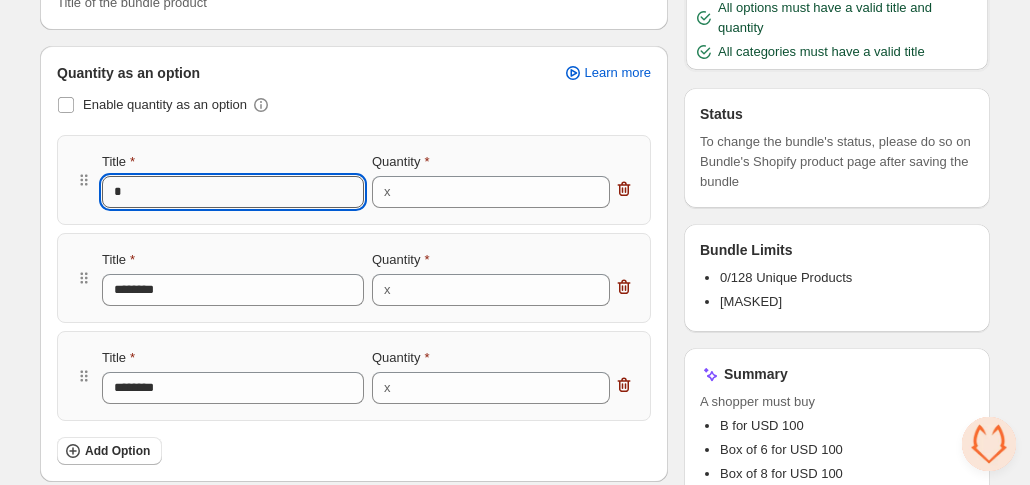 type on "**" 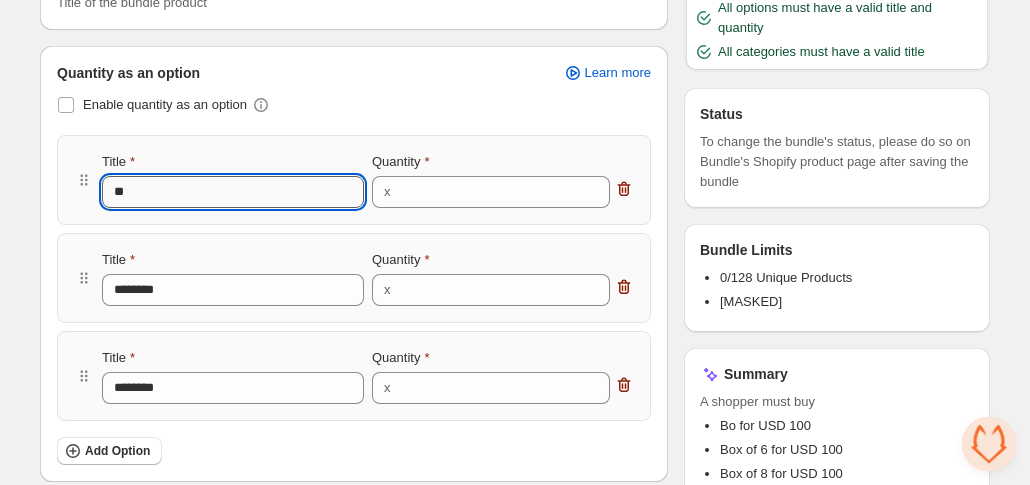 type on "***" 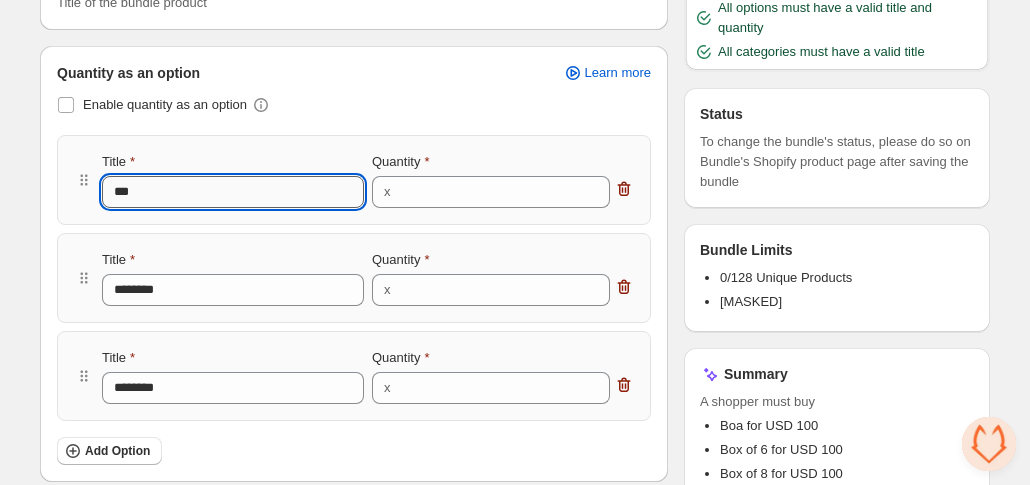 type on "****" 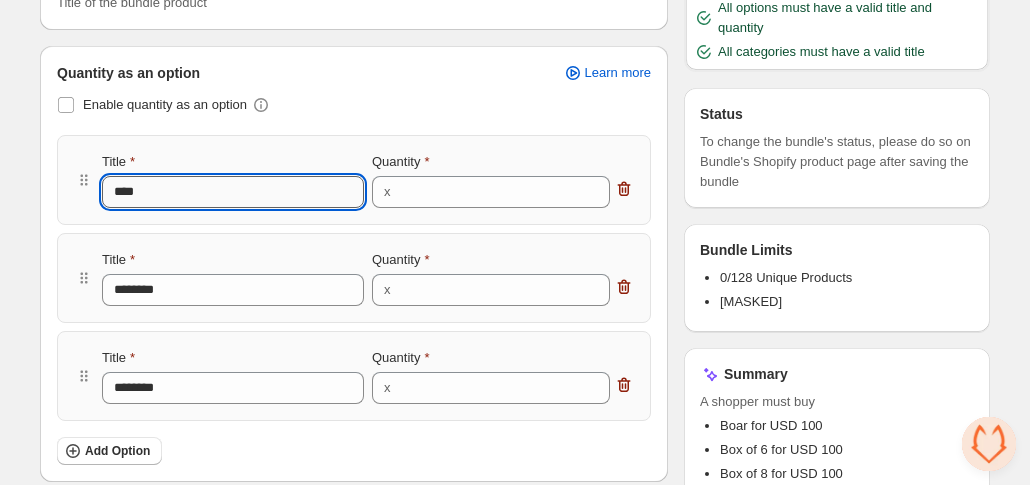 type on "*****" 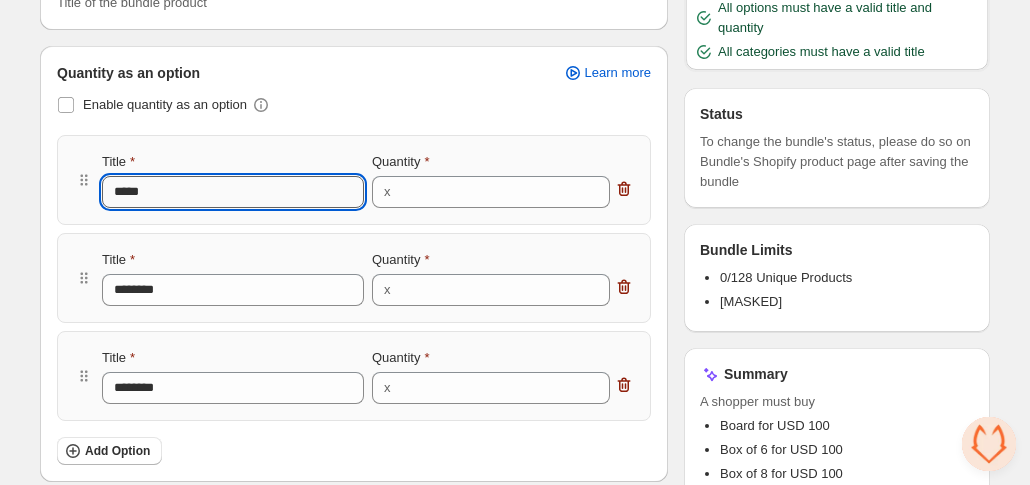 type on "*****" 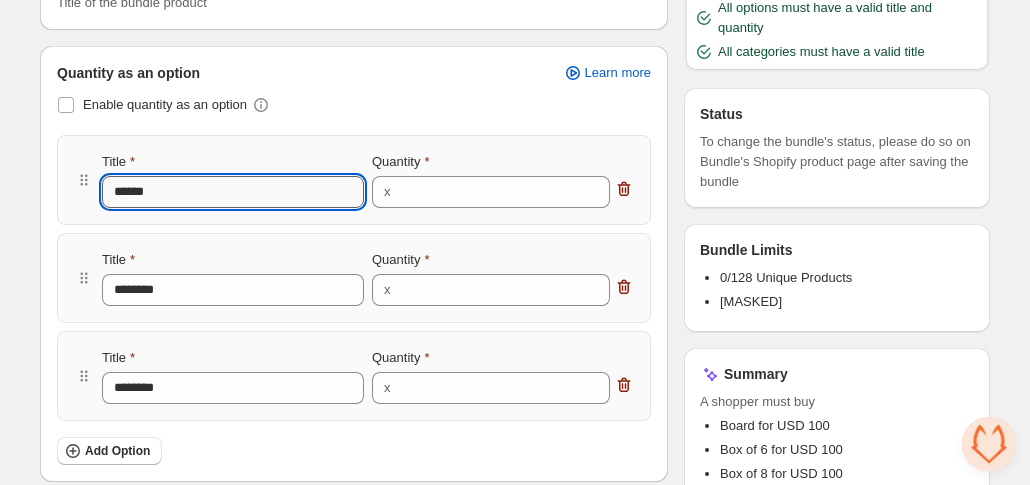 type on "*****" 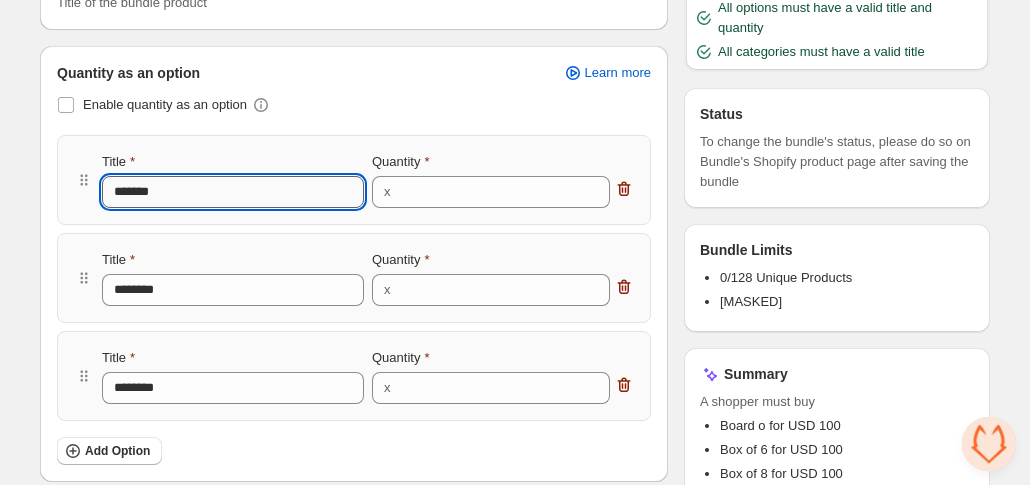 type on "********" 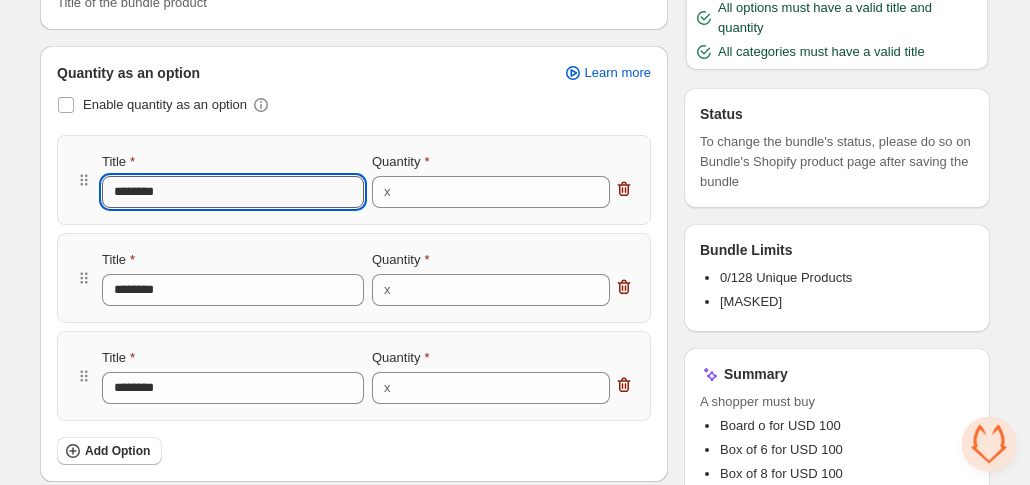 type on "********" 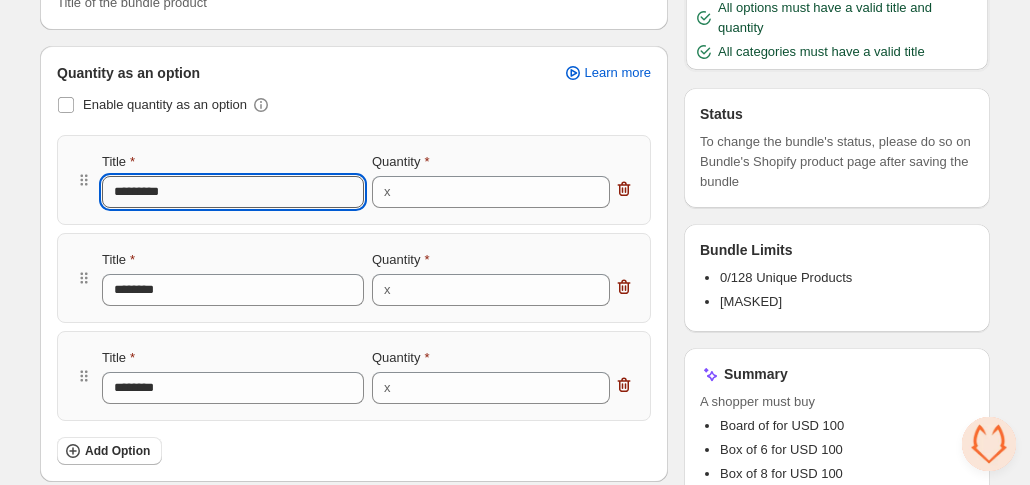 type on "**********" 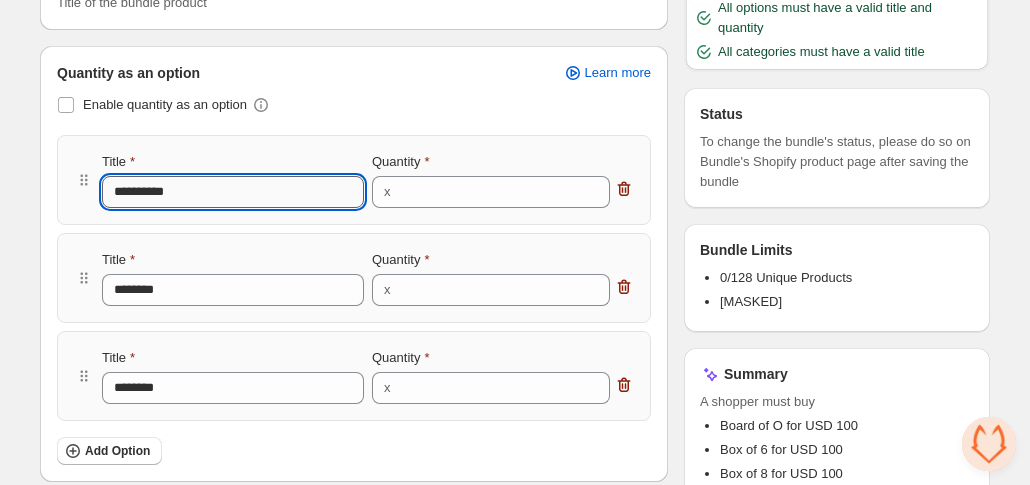 type on "**********" 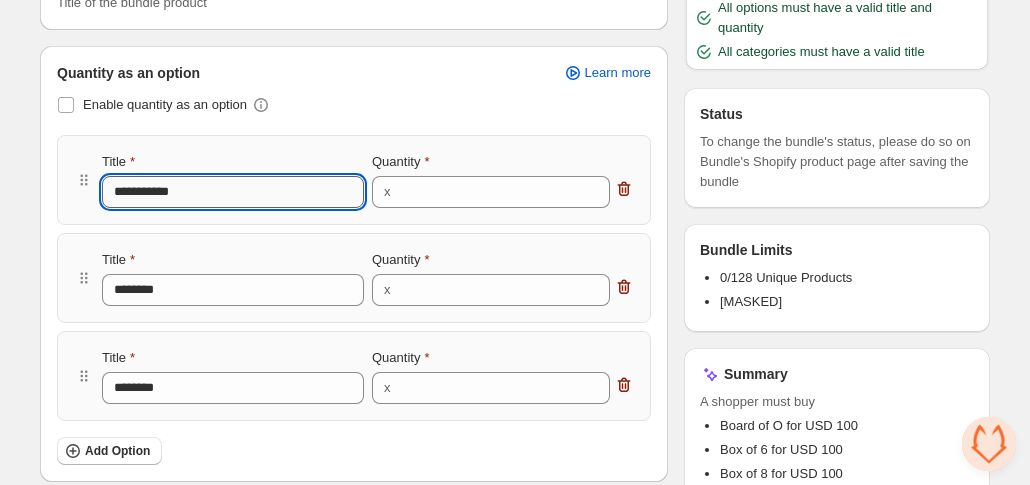 type on "**********" 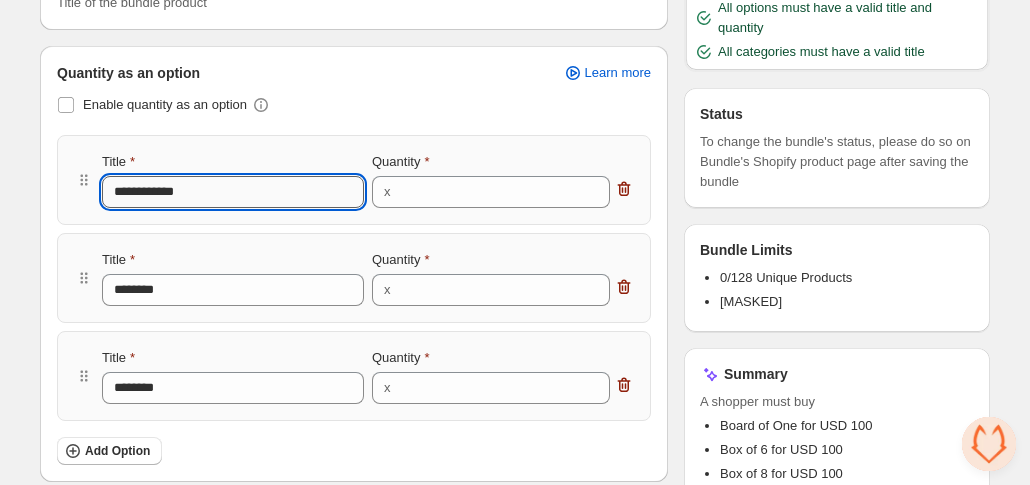 type on "**********" 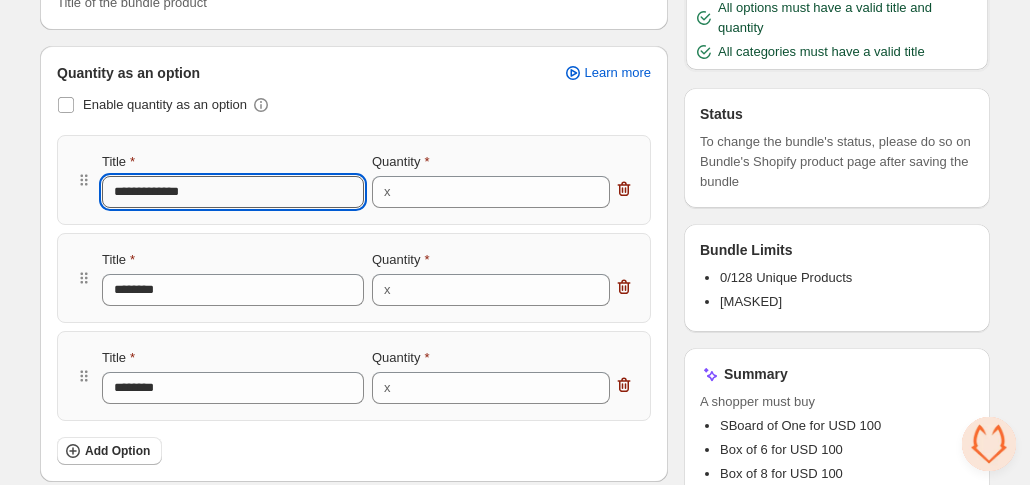 type on "**********" 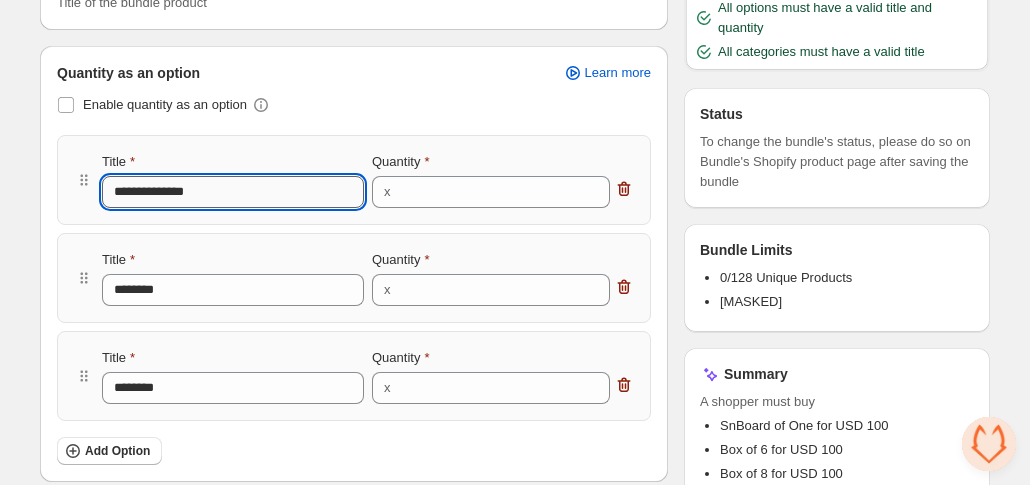 type on "**********" 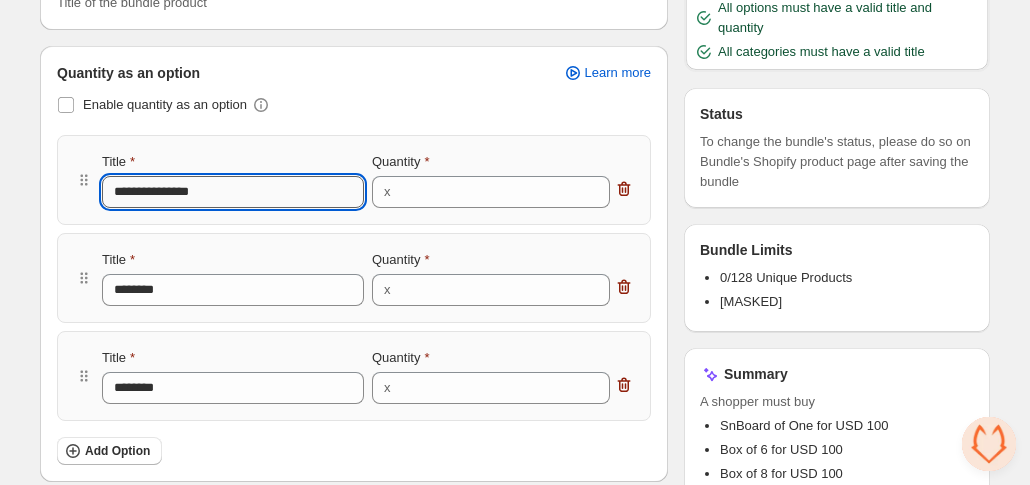 type on "**********" 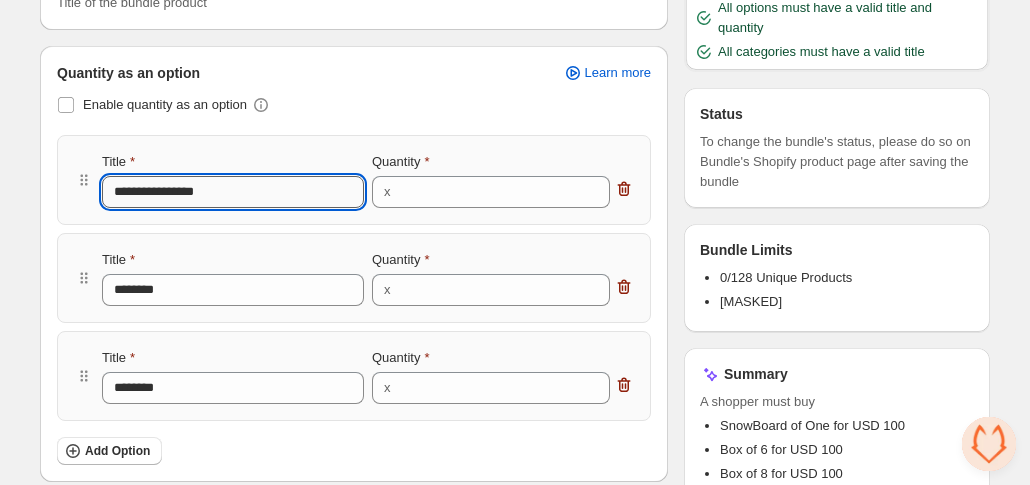 type on "**********" 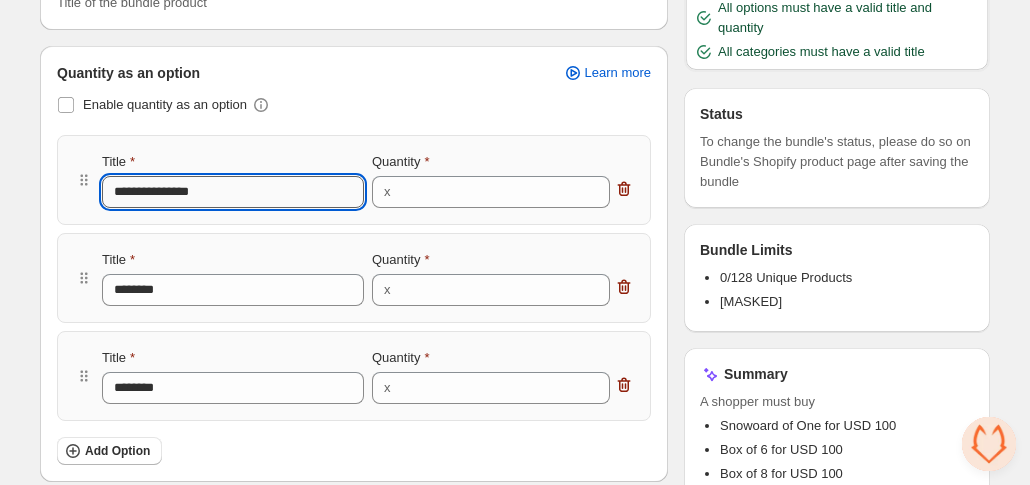 type on "**********" 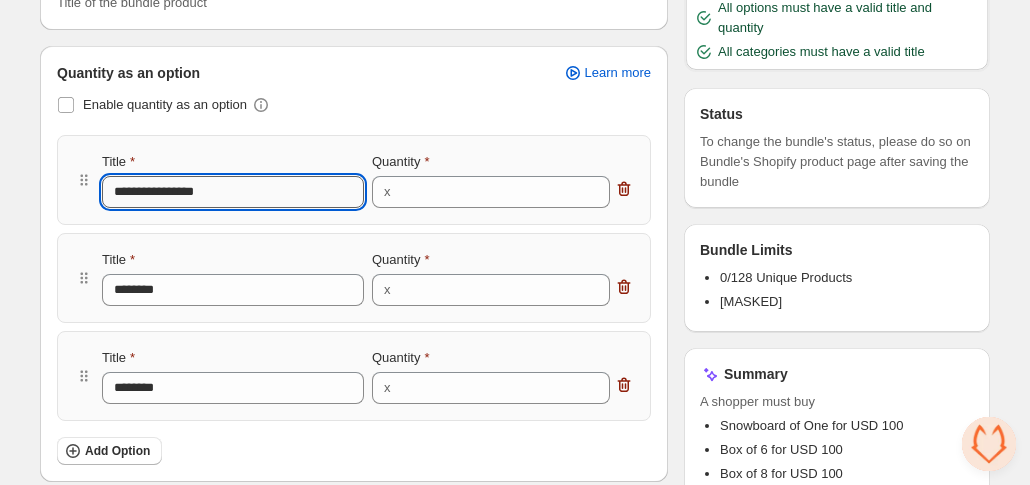 type on "**********" 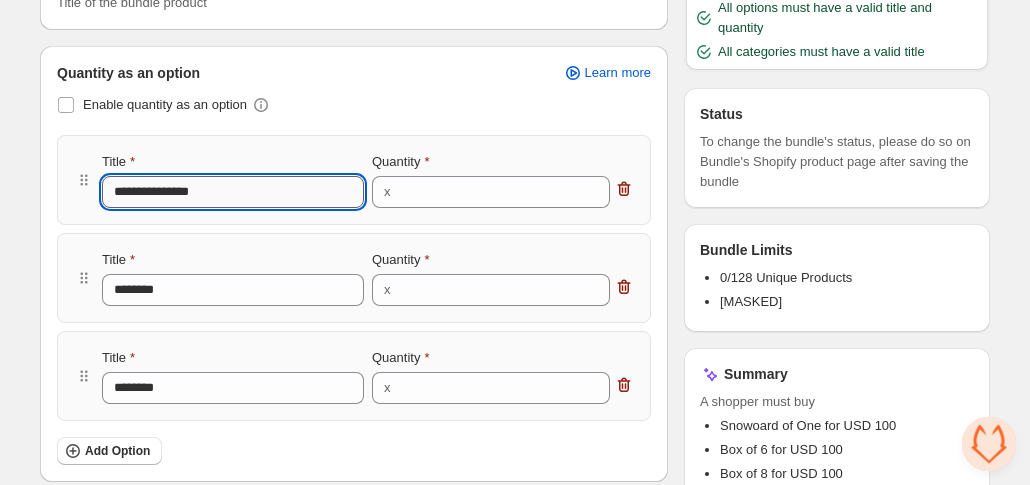 type on "**********" 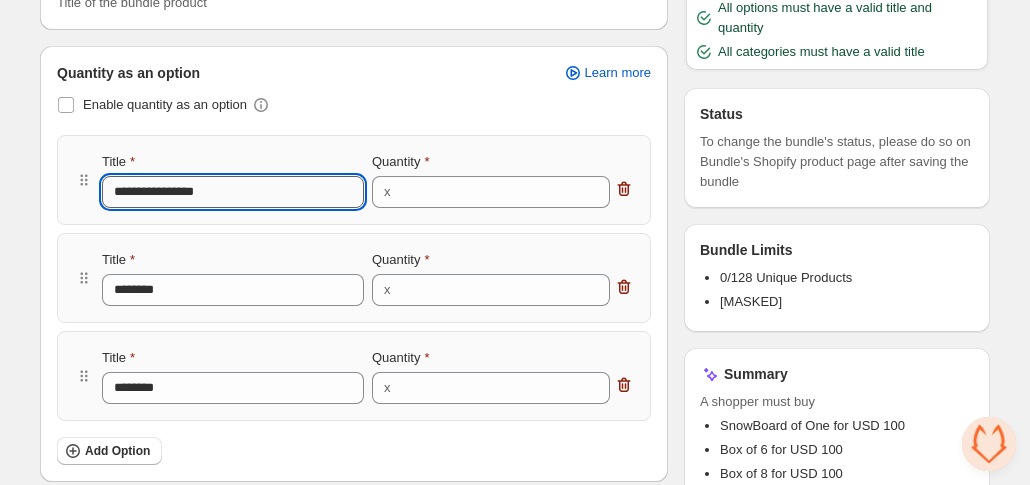 type on "**********" 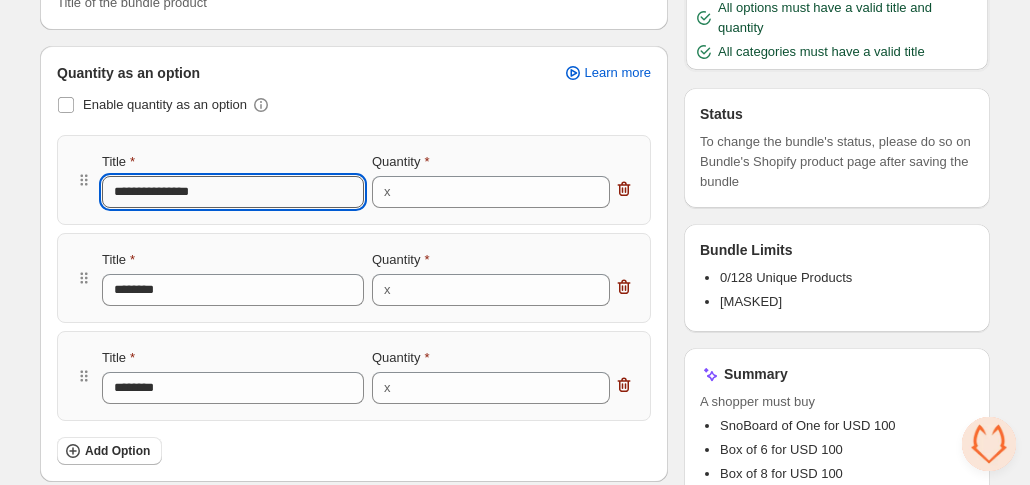 type on "**********" 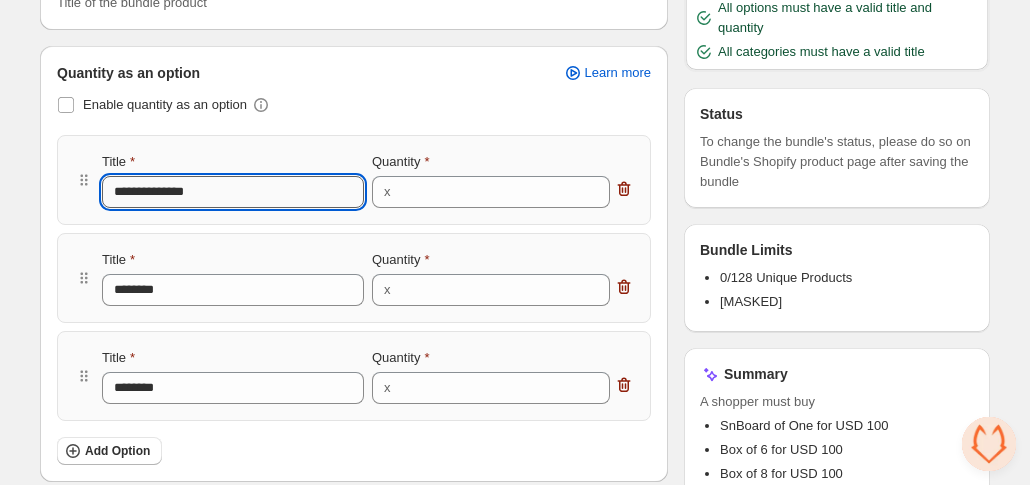type on "**********" 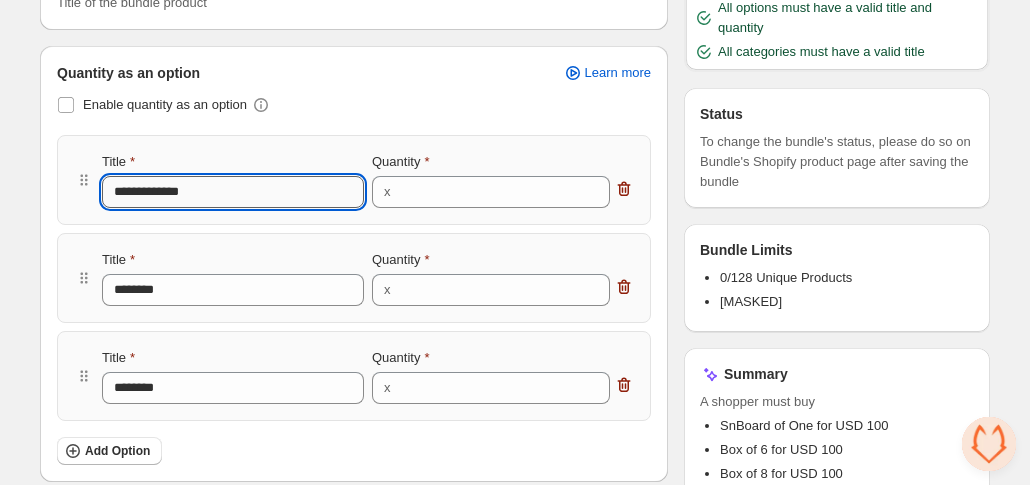 type on "**********" 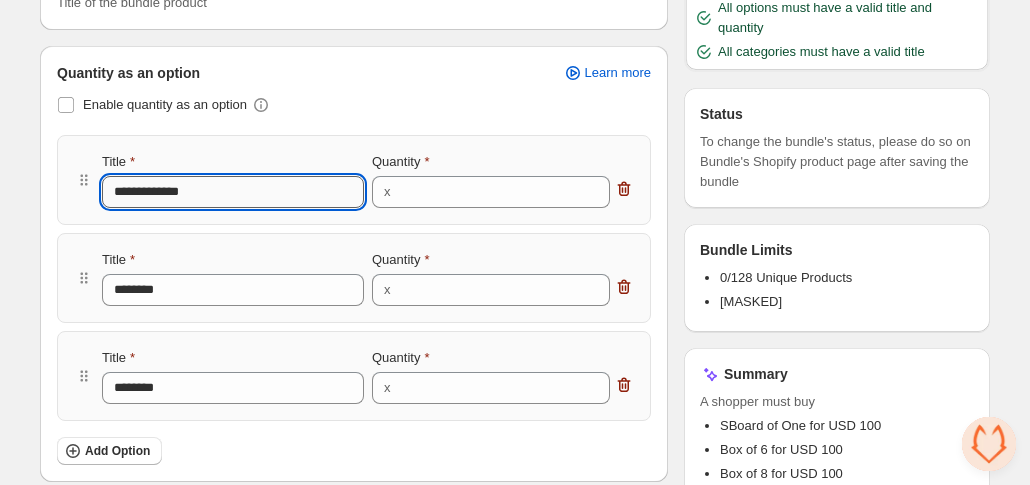 type on "**********" 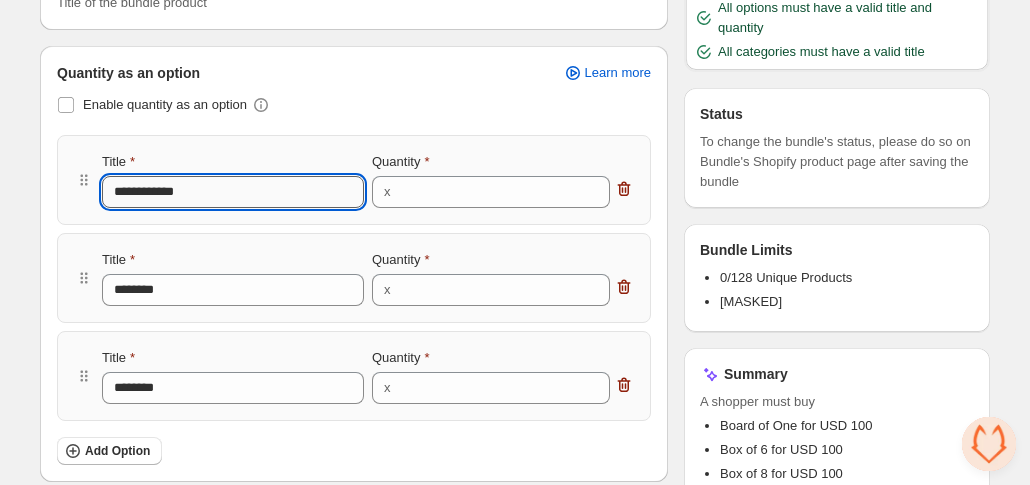 type on "**********" 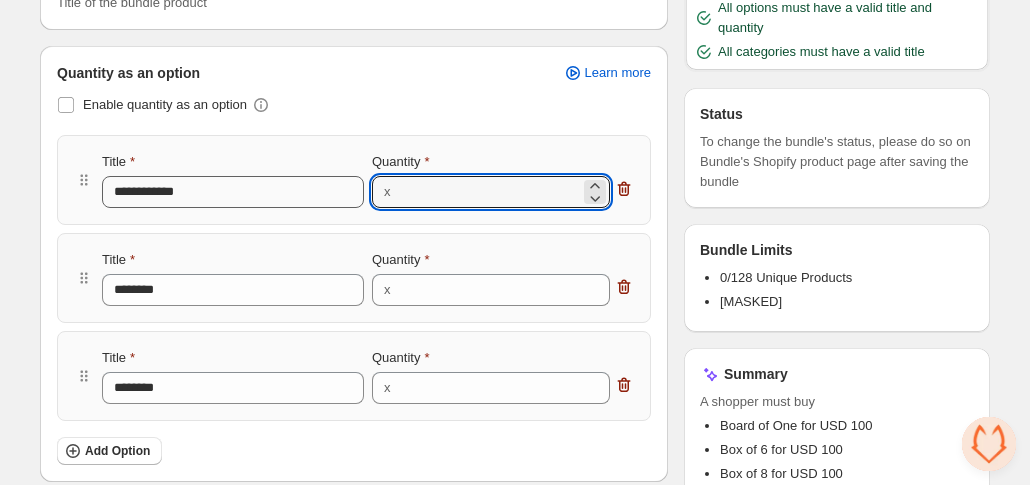 type on "*" 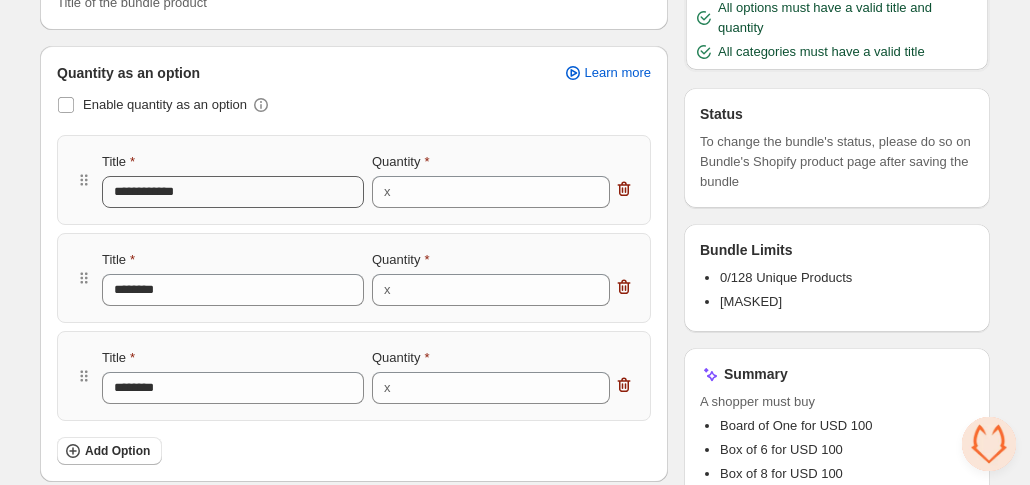 type 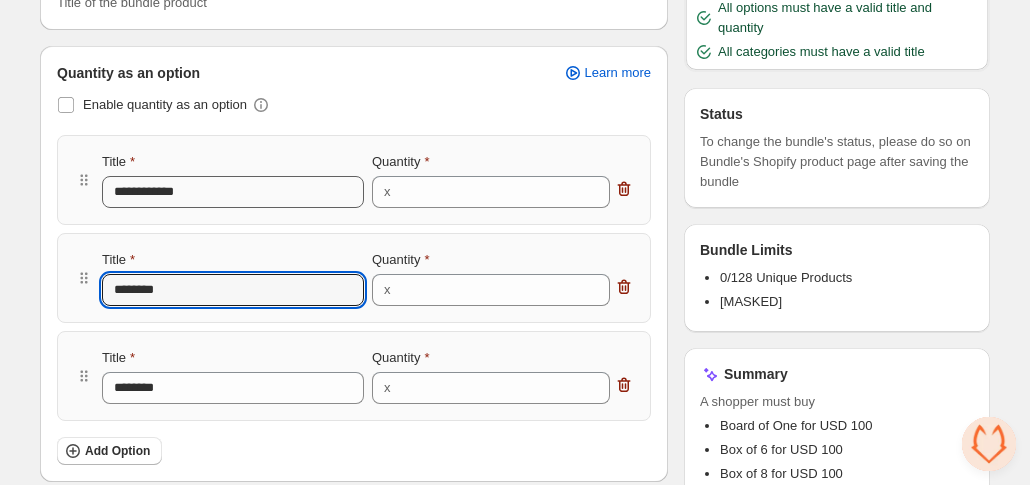 paste 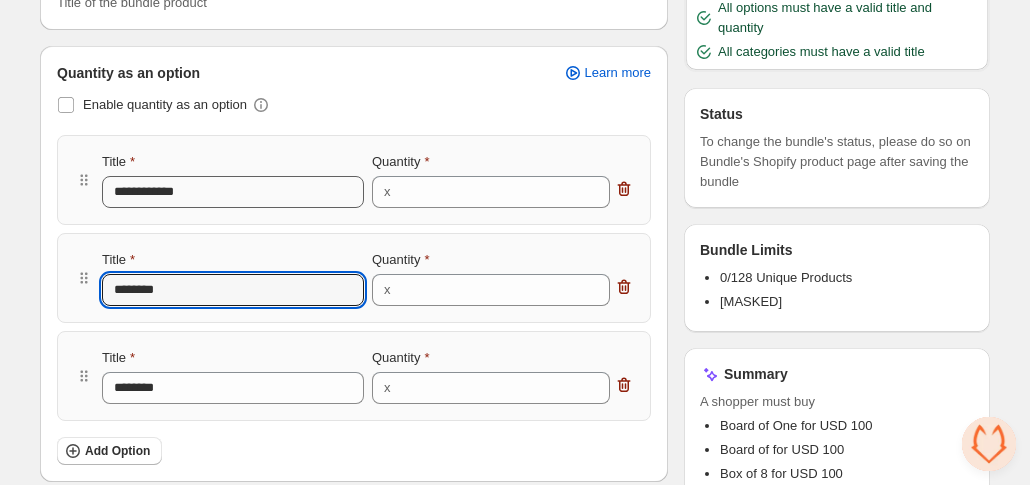 type on "********" 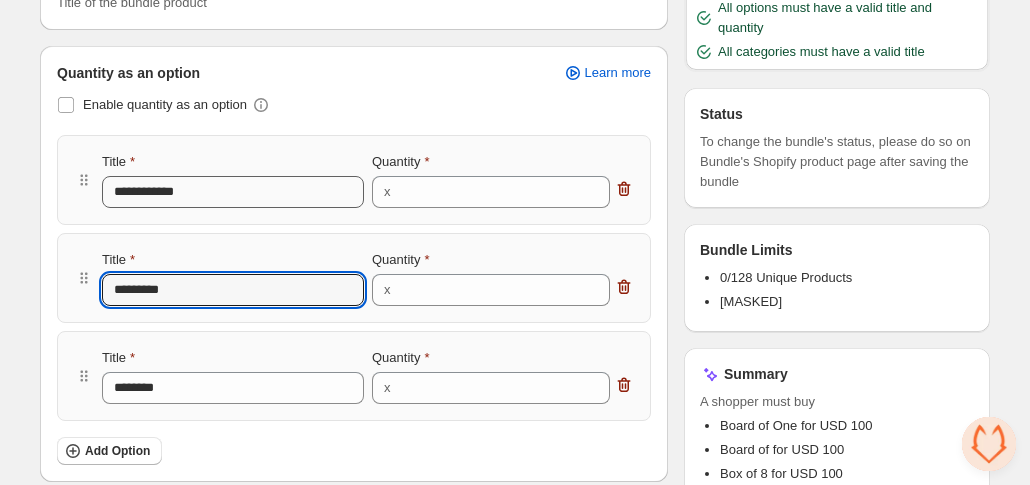 type on "**********" 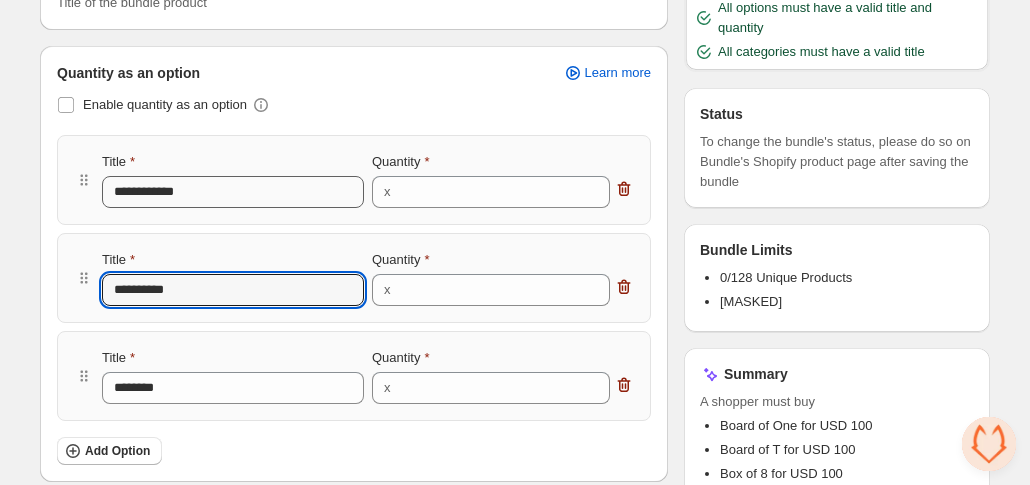type on "**********" 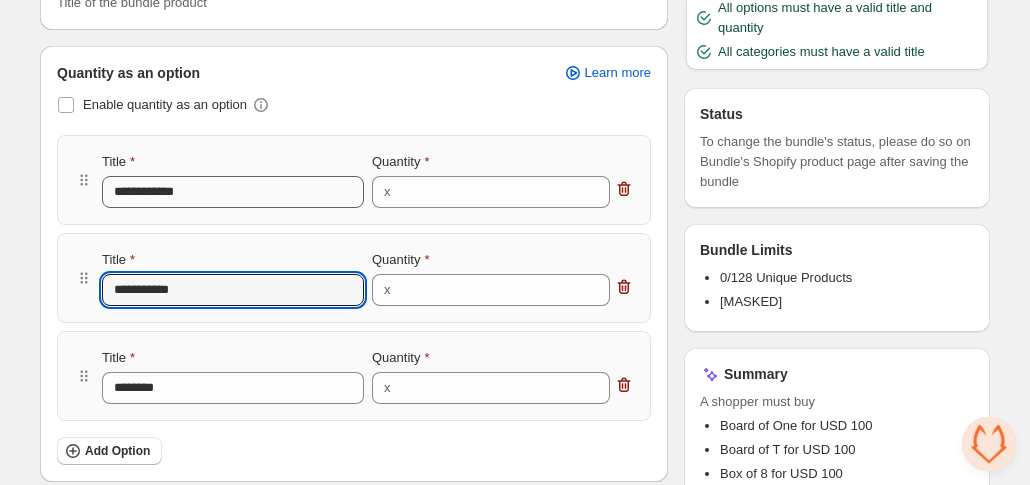 type on "**********" 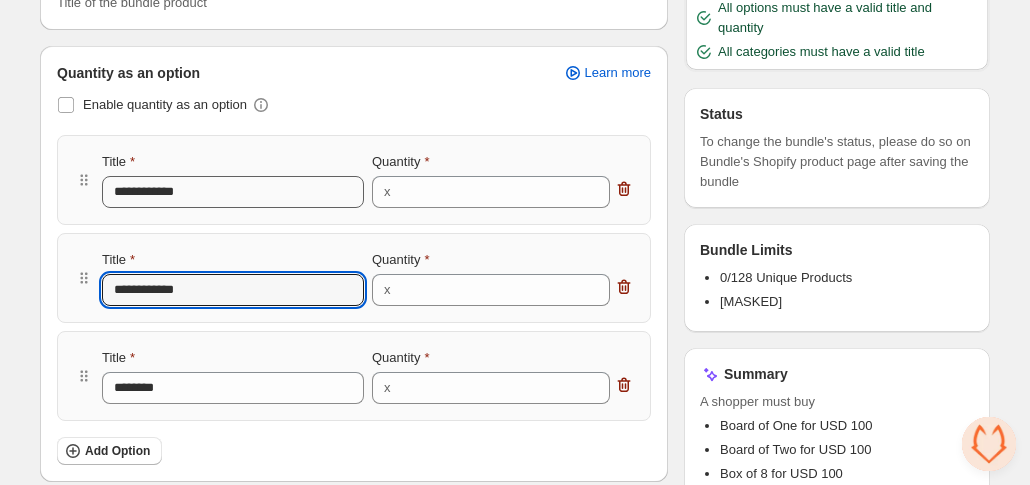 type on "**********" 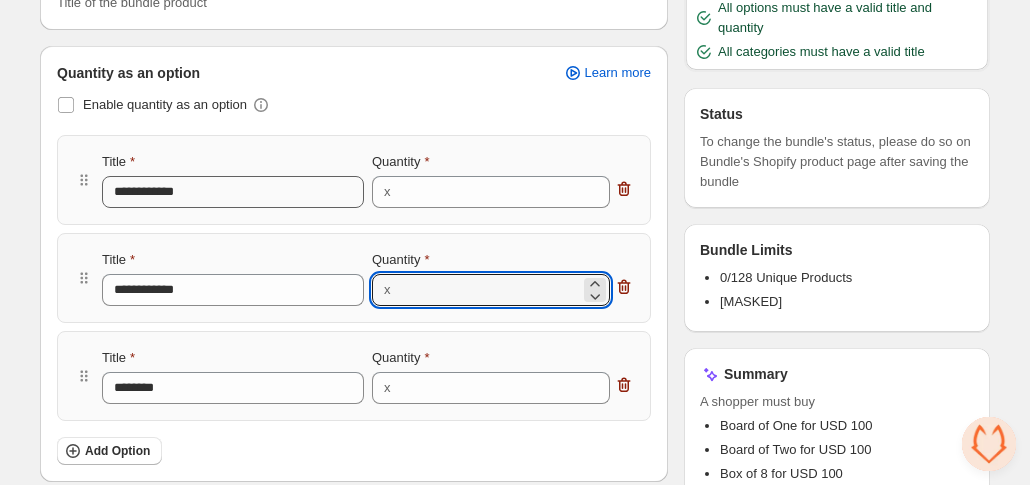 type on "*" 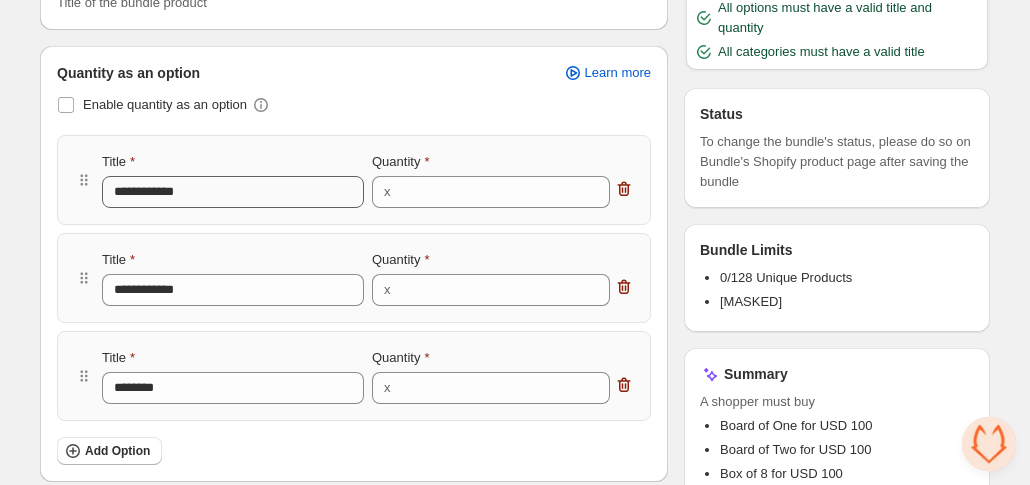 type 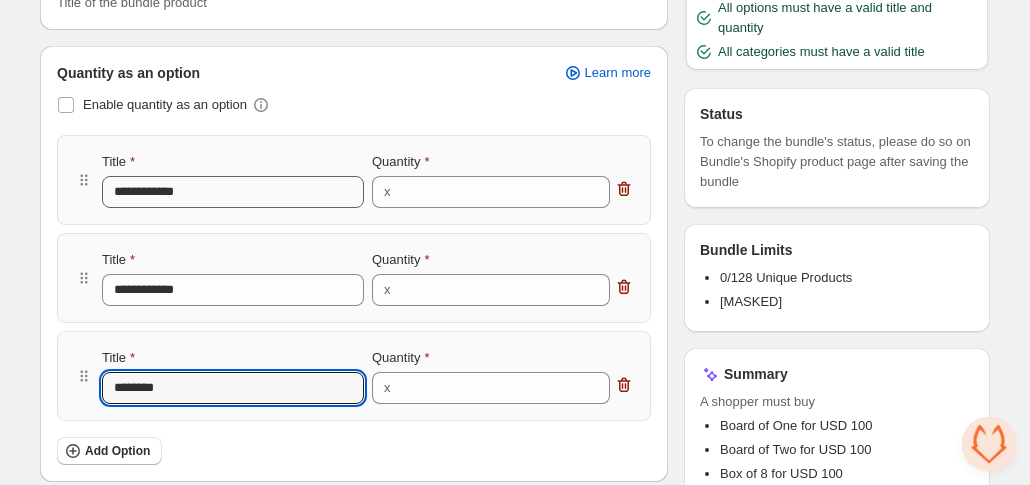 paste 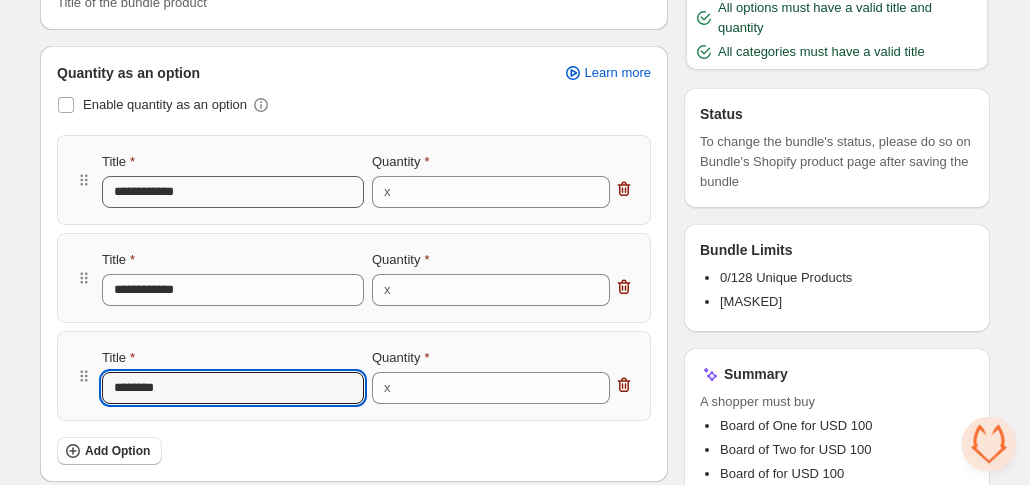 type on "********" 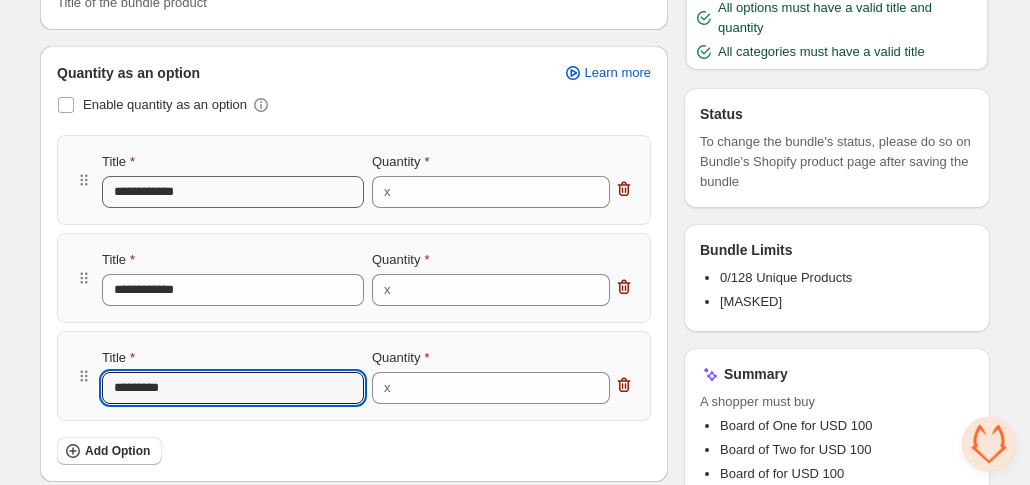 type on "**********" 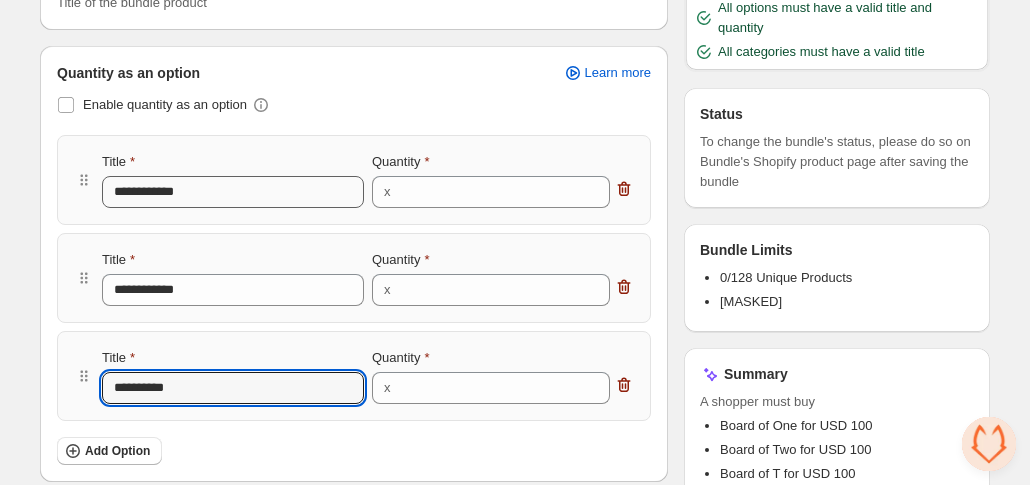 type on "**********" 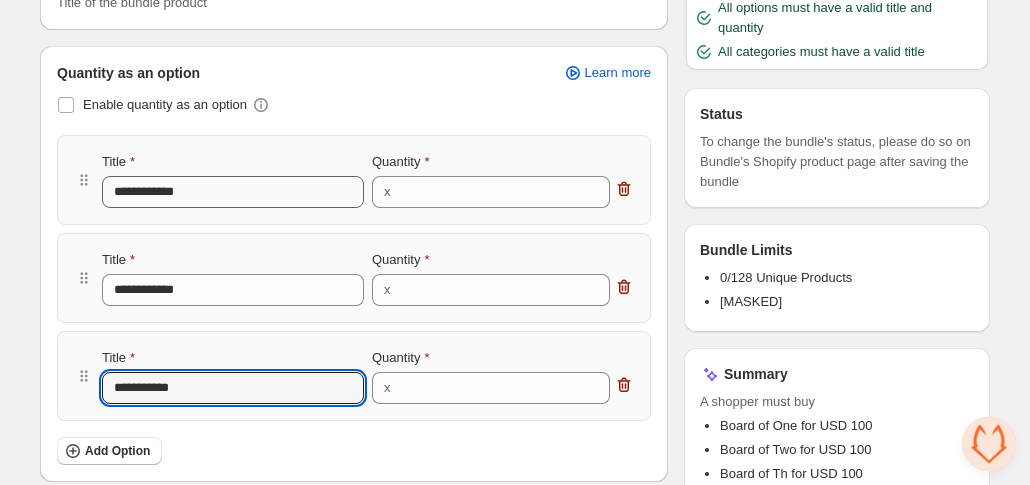 type on "**********" 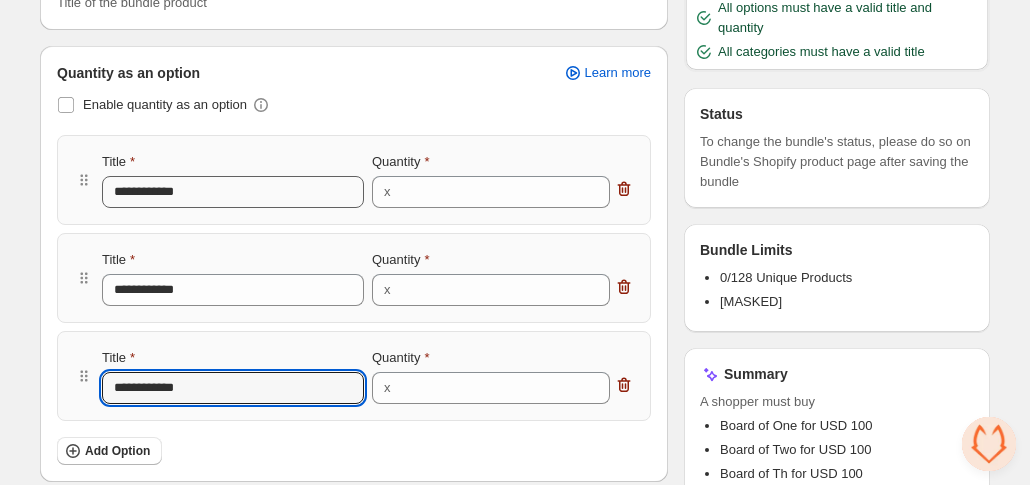 type on "**********" 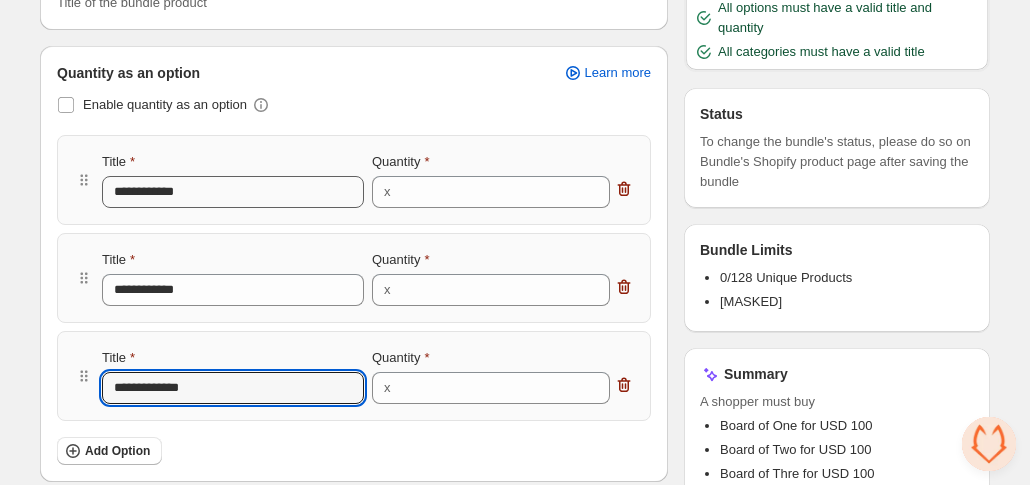 type on "**********" 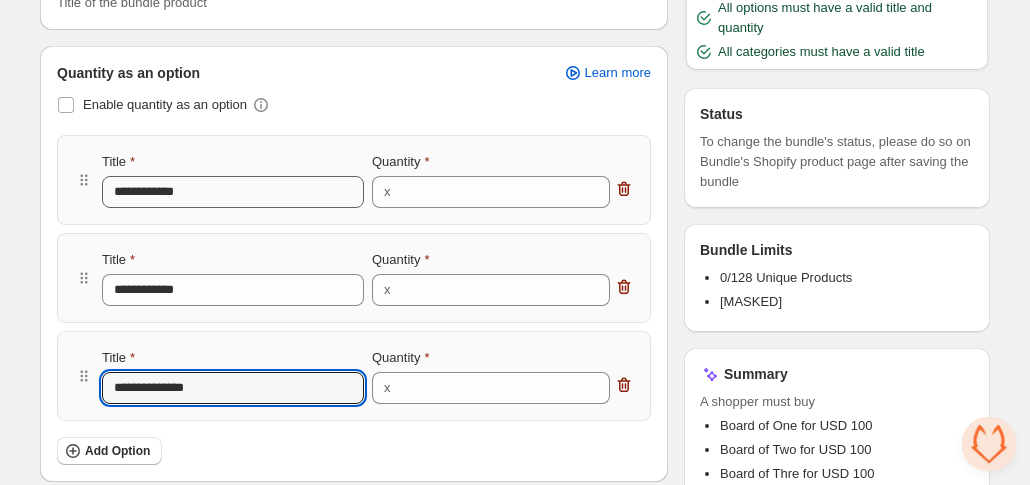 type on "**********" 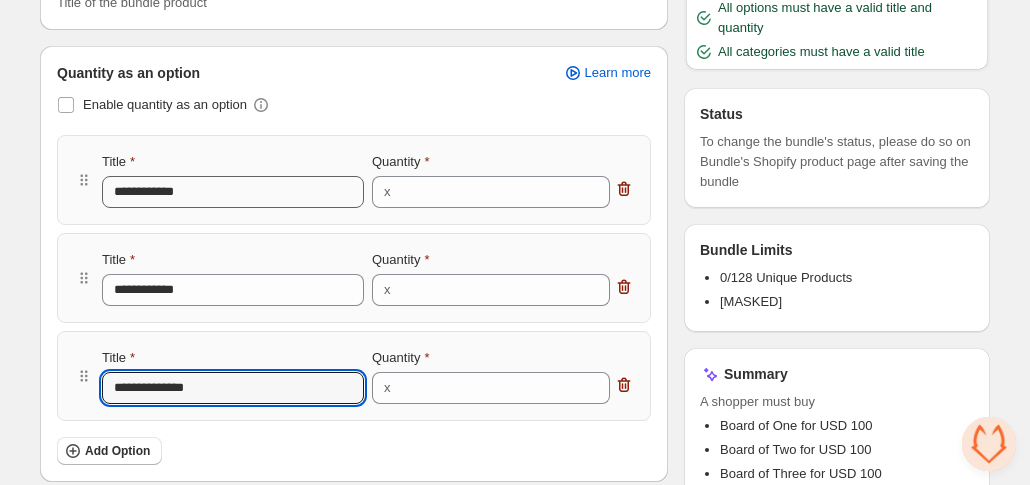 type on "**********" 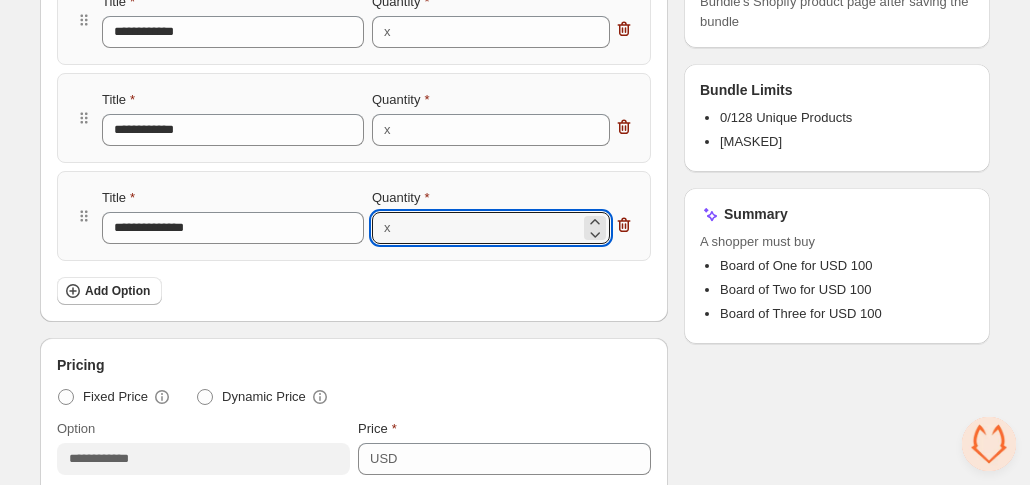 scroll, scrollTop: 700, scrollLeft: 0, axis: vertical 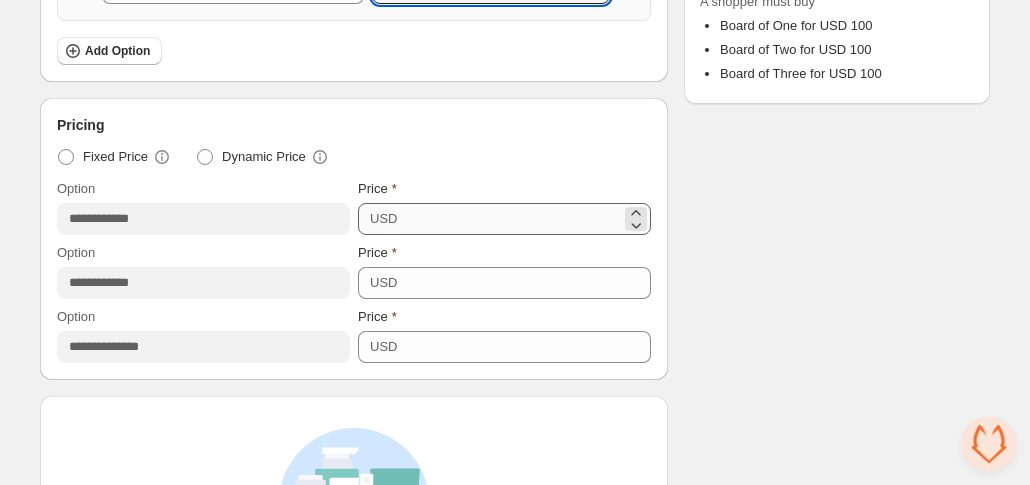 type on "*" 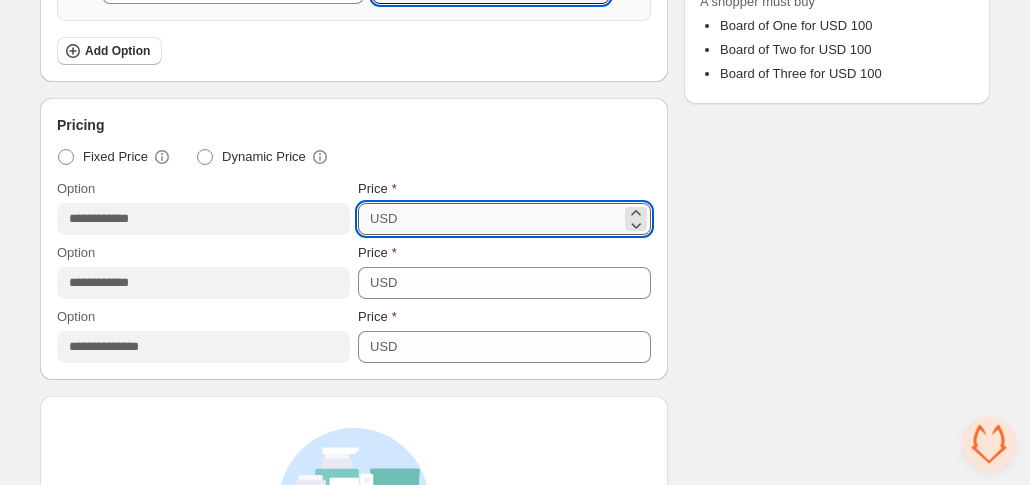 click on "***" at bounding box center (512, 219) 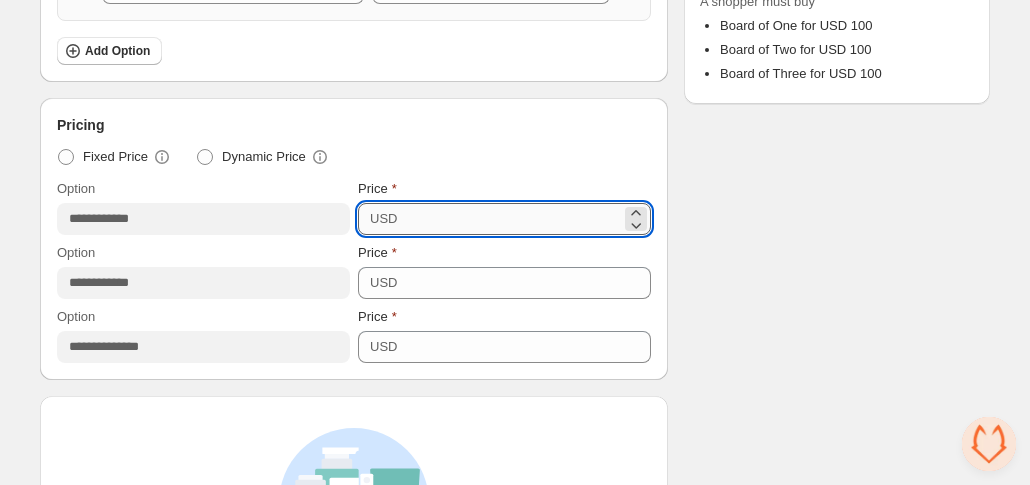 click on "***" at bounding box center [512, 219] 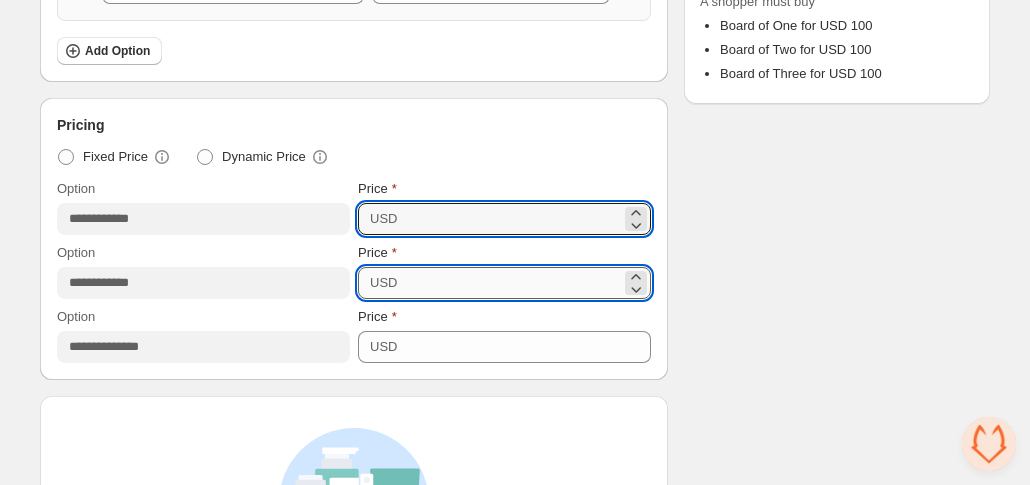 click on "***" at bounding box center (512, 283) 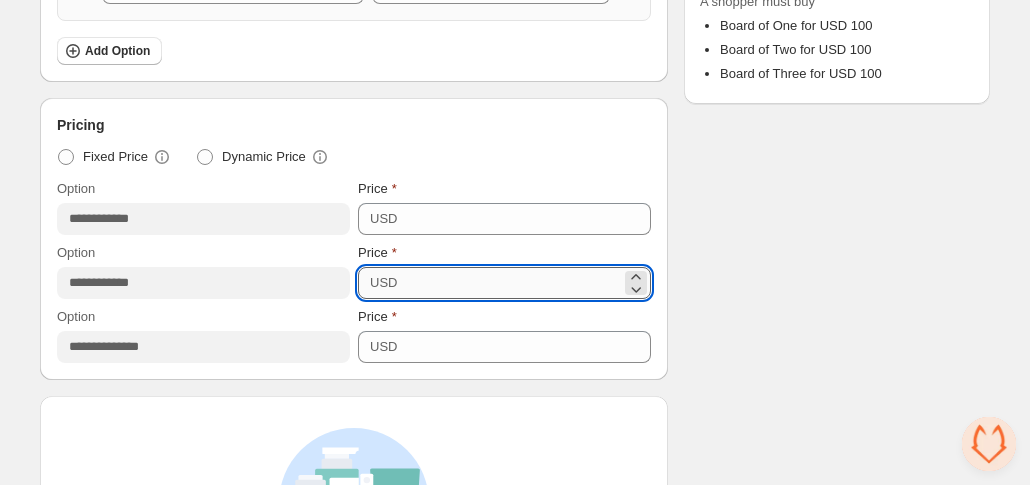 click on "***" at bounding box center [512, 283] 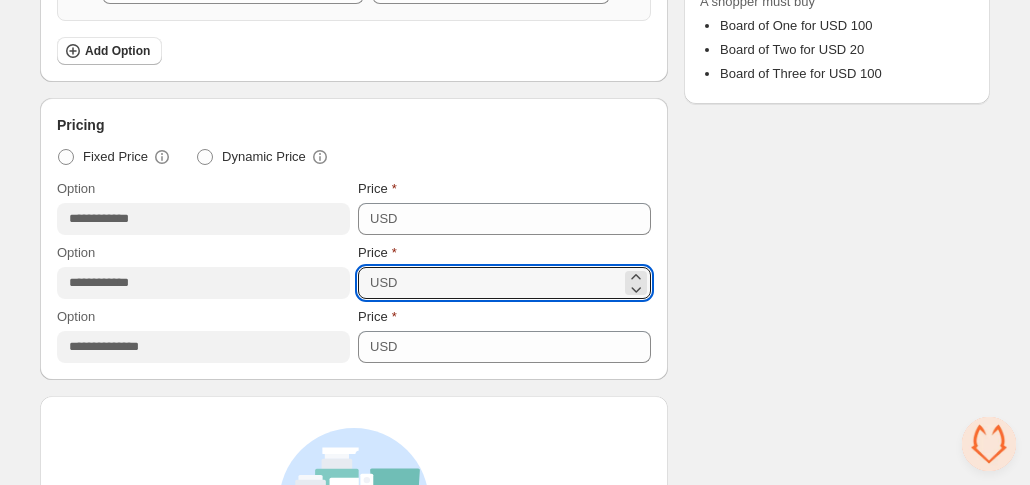 type on "*" 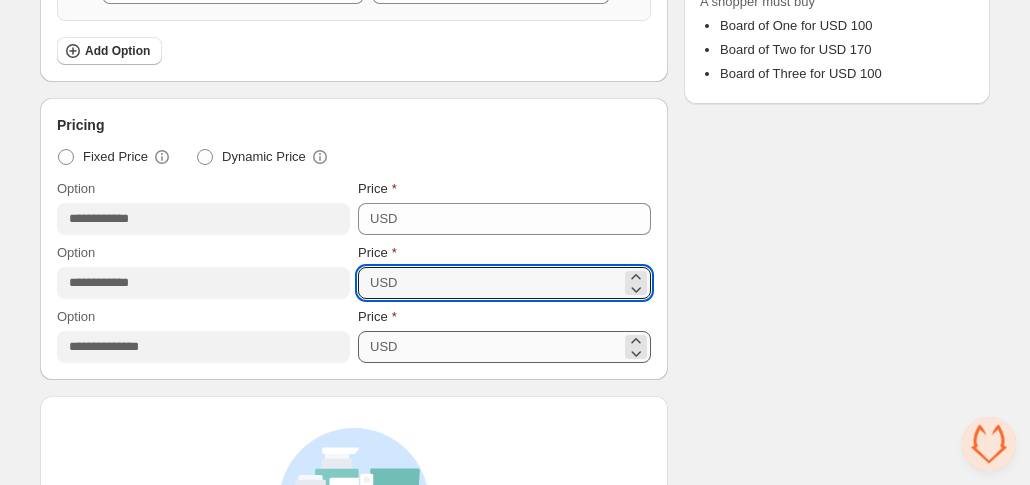 type on "***" 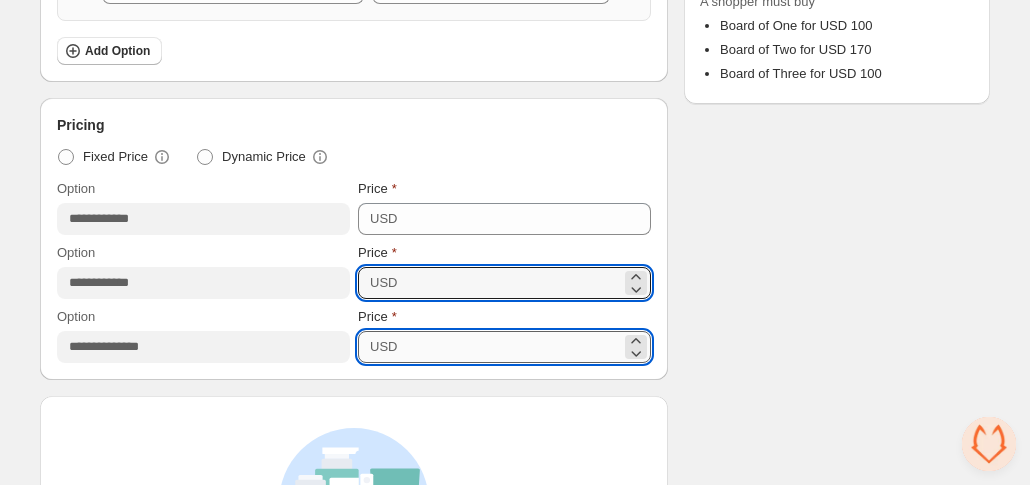click on "***" at bounding box center [512, 347] 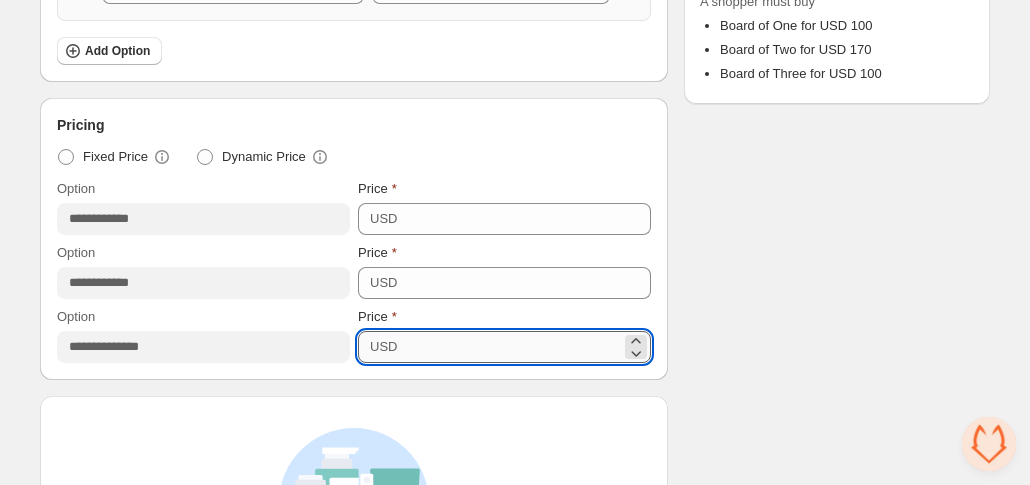 click on "***" at bounding box center (512, 347) 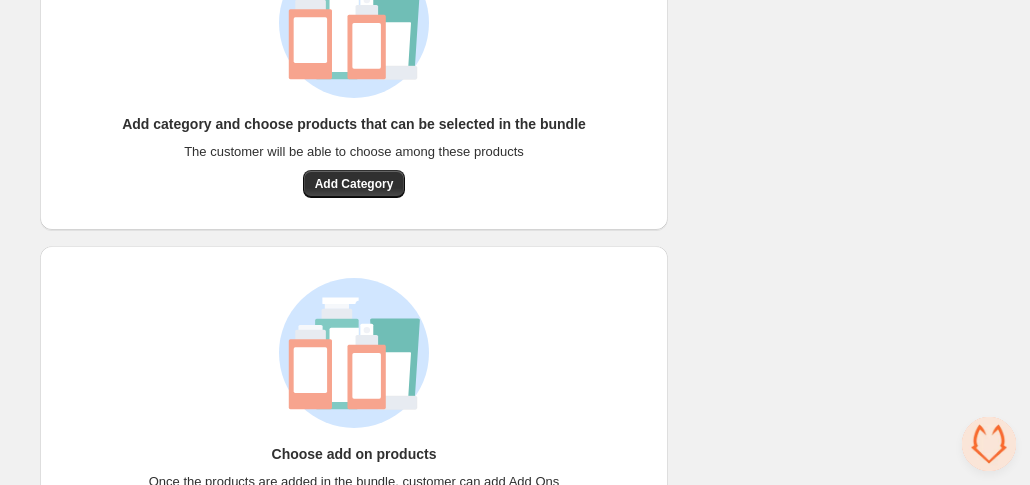 scroll, scrollTop: 1068, scrollLeft: 0, axis: vertical 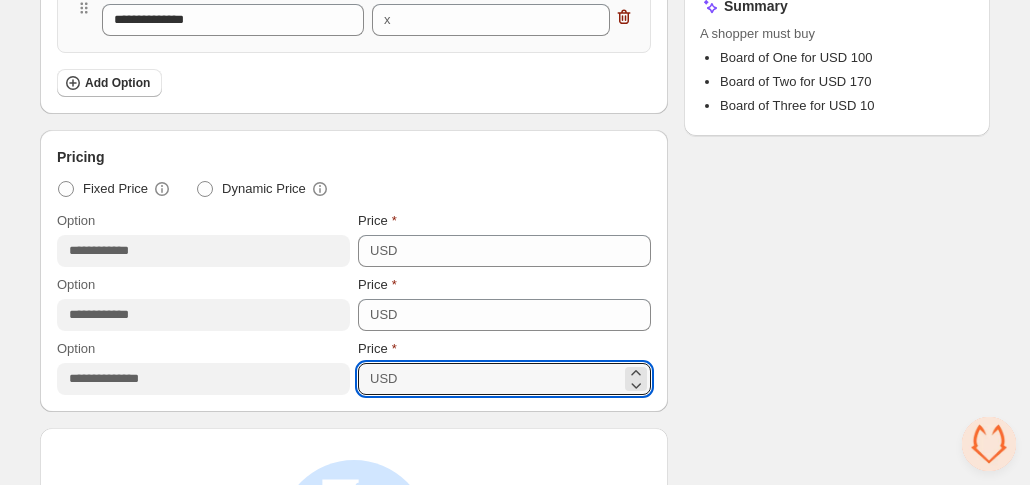 type on "*" 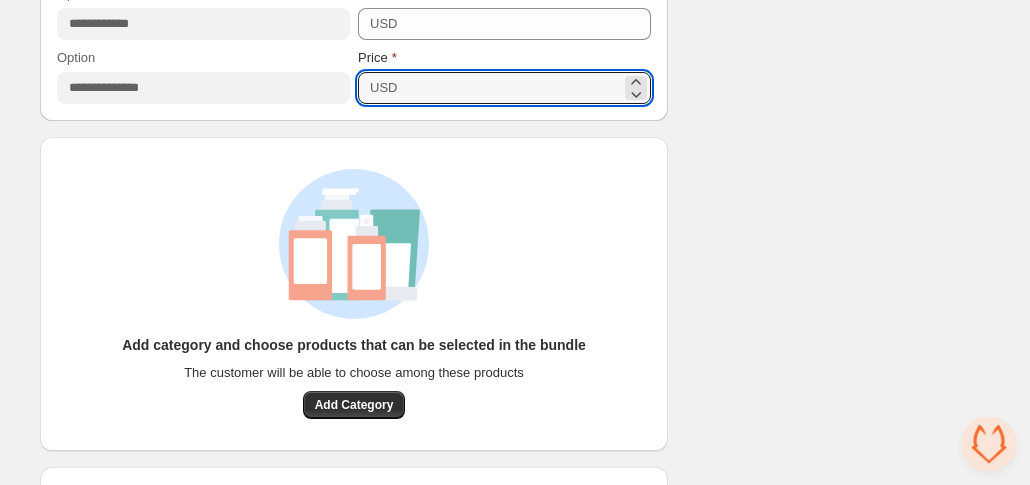 scroll, scrollTop: 1068, scrollLeft: 0, axis: vertical 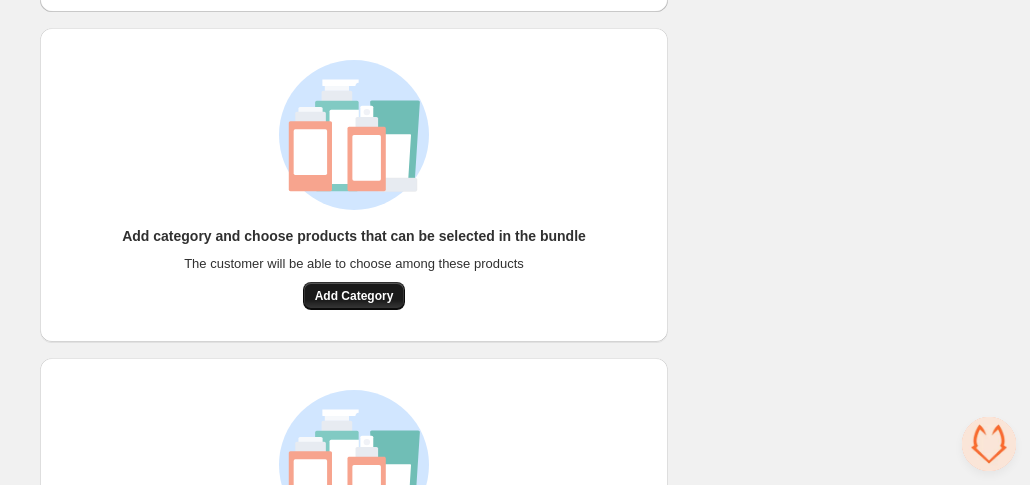 type on "***" 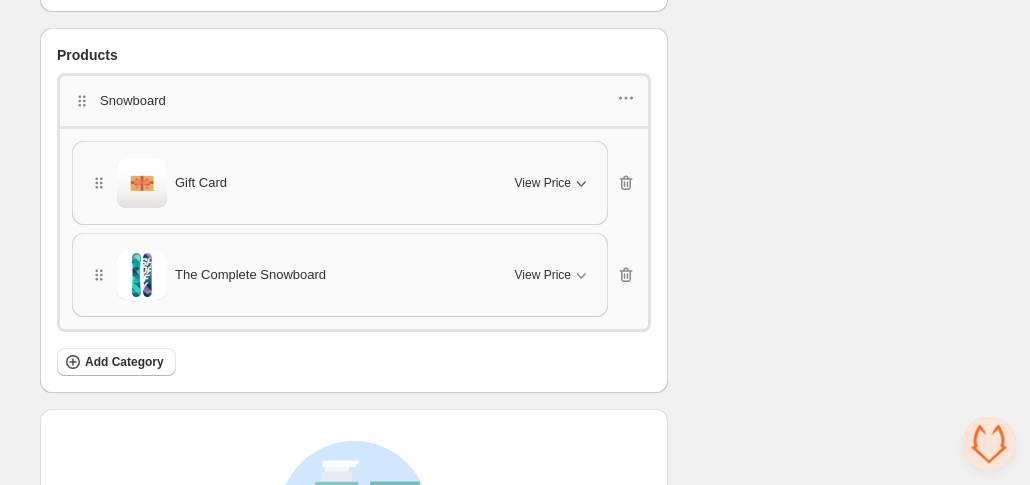 click 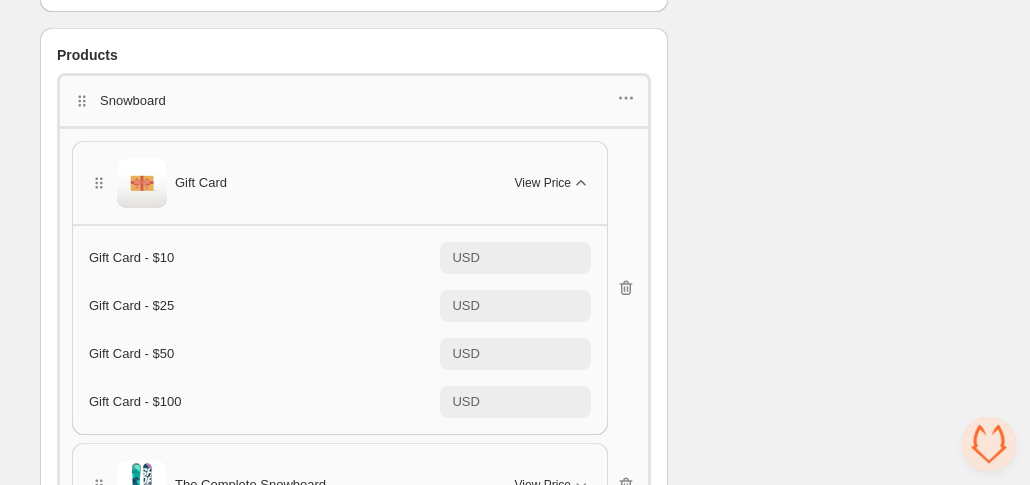 click 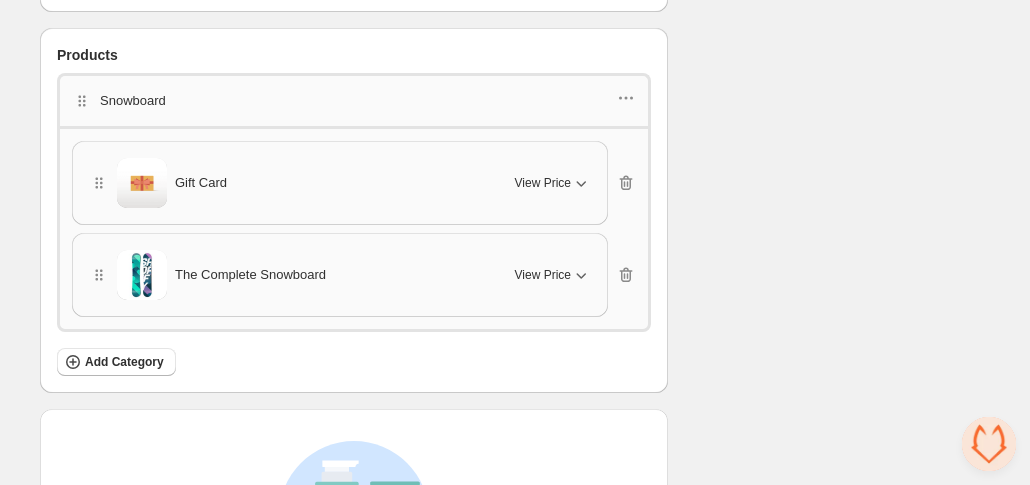 click 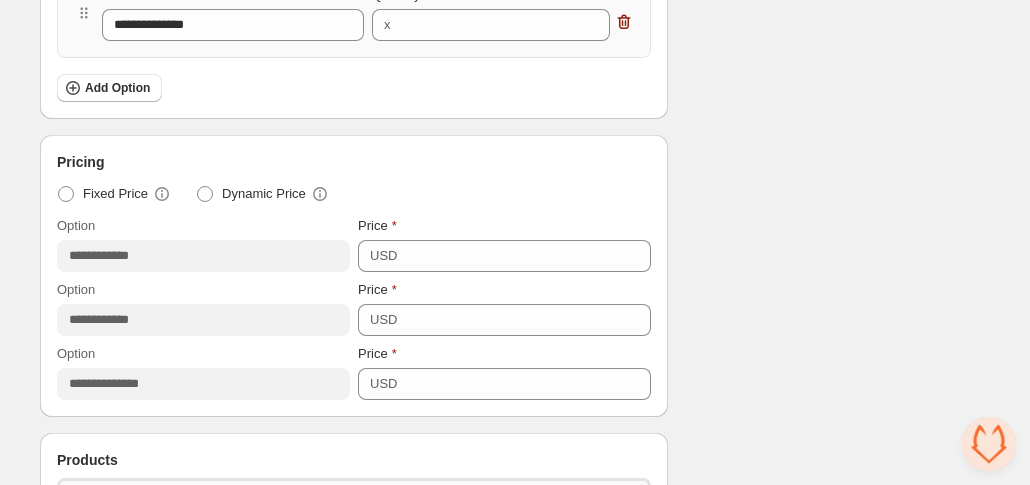 scroll, scrollTop: 768, scrollLeft: 0, axis: vertical 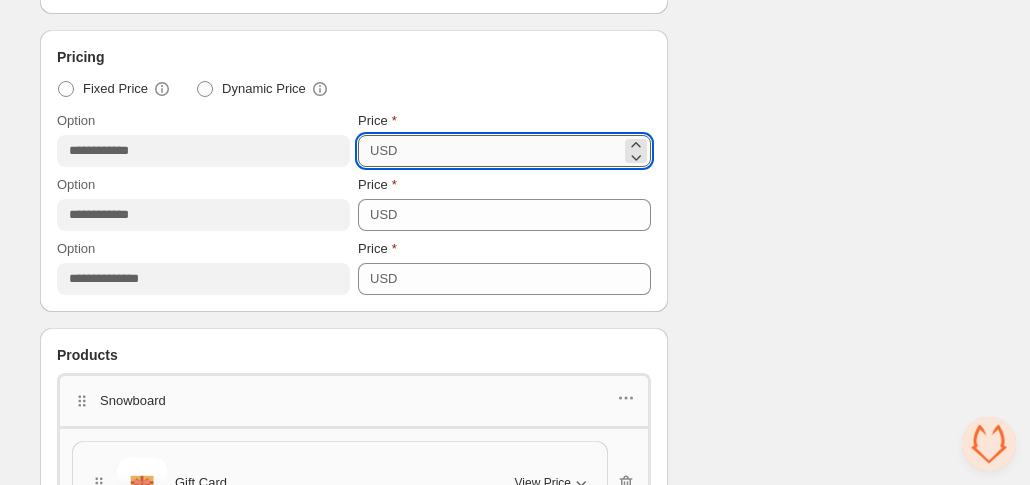 click on "***" at bounding box center (512, 151) 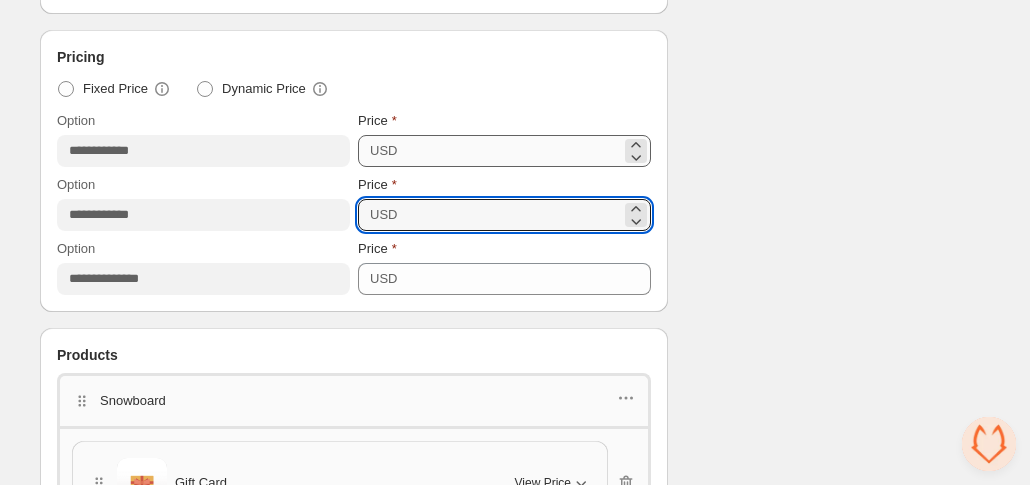 type on "****" 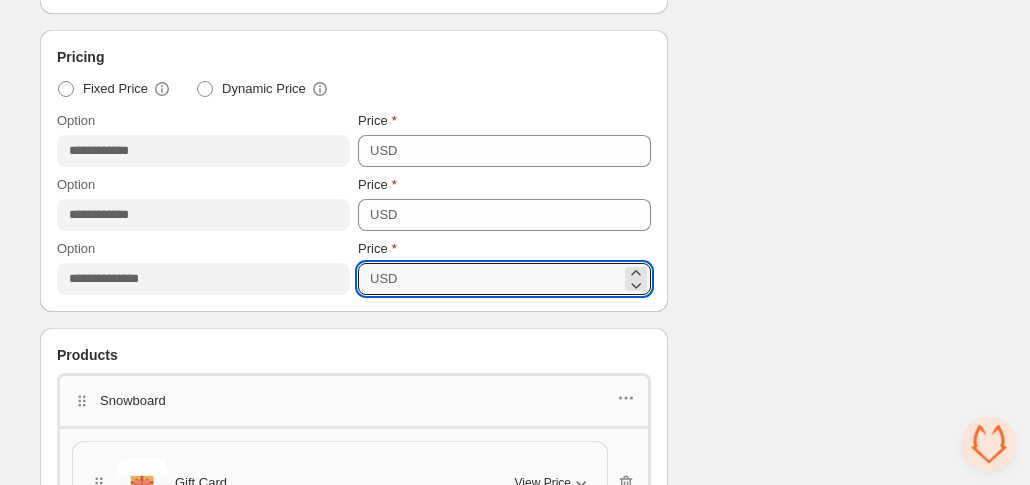 type on "****" 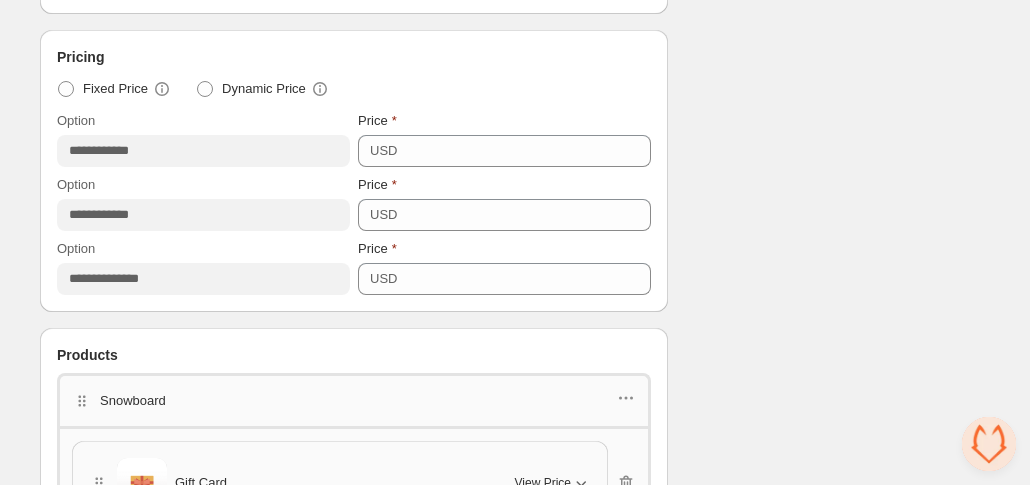 drag, startPoint x: 717, startPoint y: 229, endPoint x: 751, endPoint y: 215, distance: 36.769554 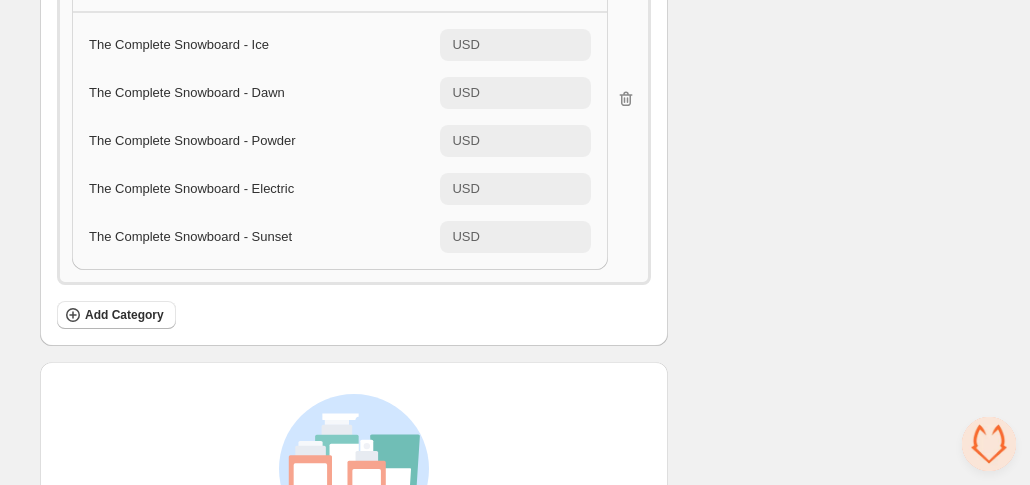 scroll, scrollTop: 1573, scrollLeft: 0, axis: vertical 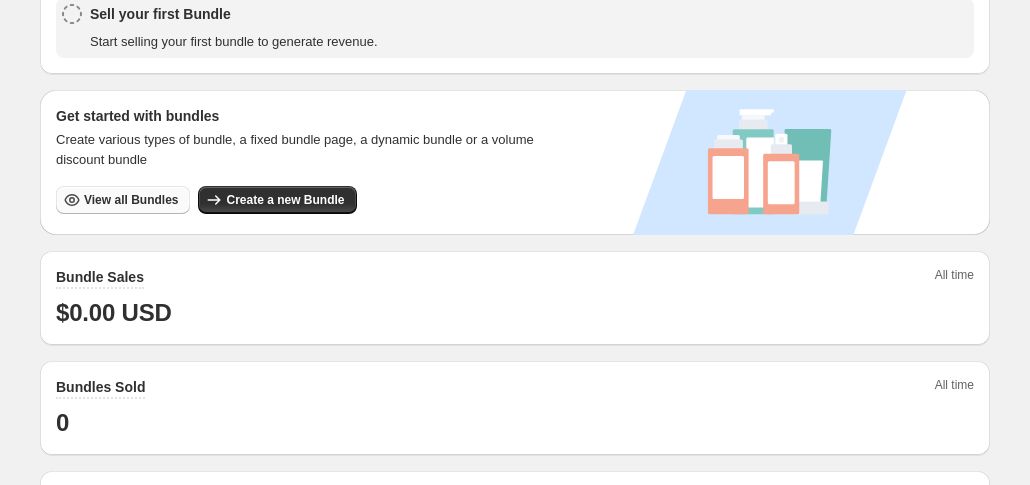 click on "View all Bundles" at bounding box center (131, 200) 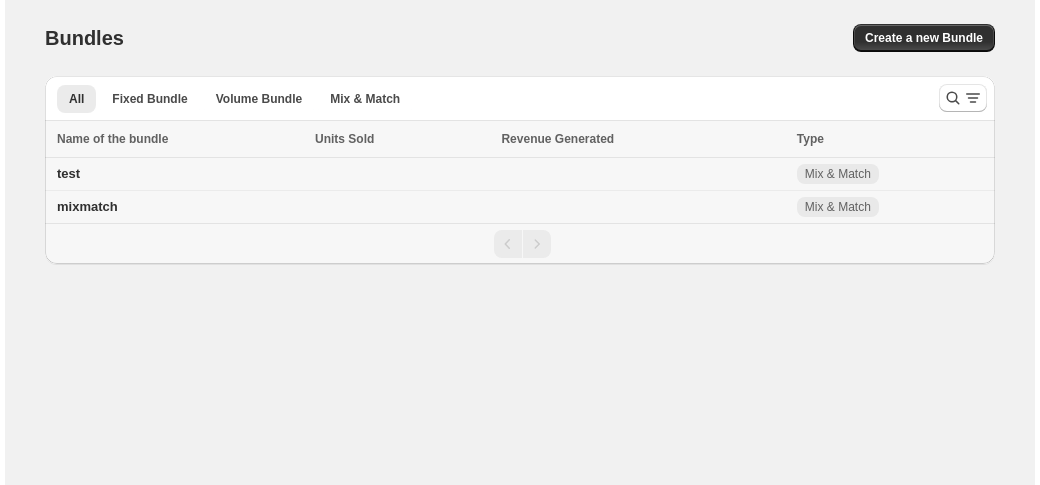 scroll, scrollTop: 0, scrollLeft: 0, axis: both 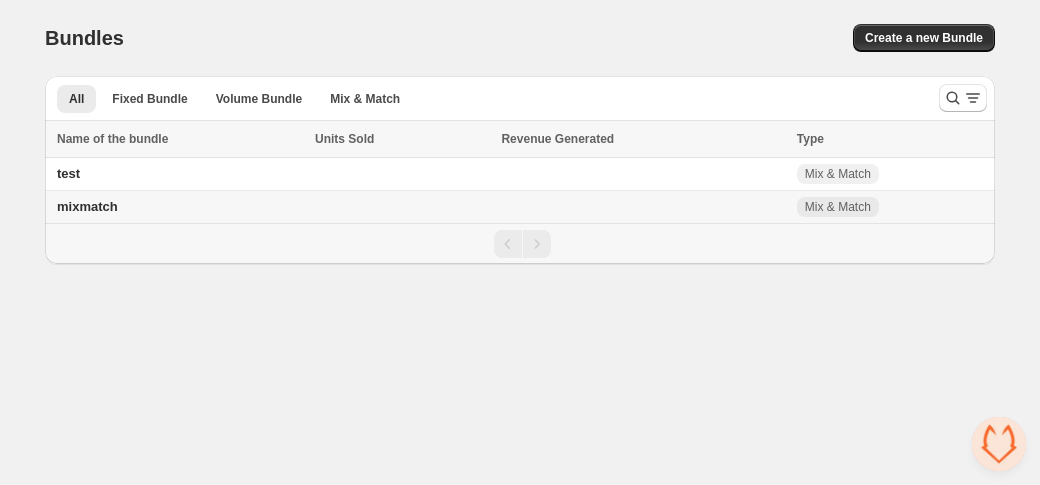 click on "mixmatch" at bounding box center [87, 206] 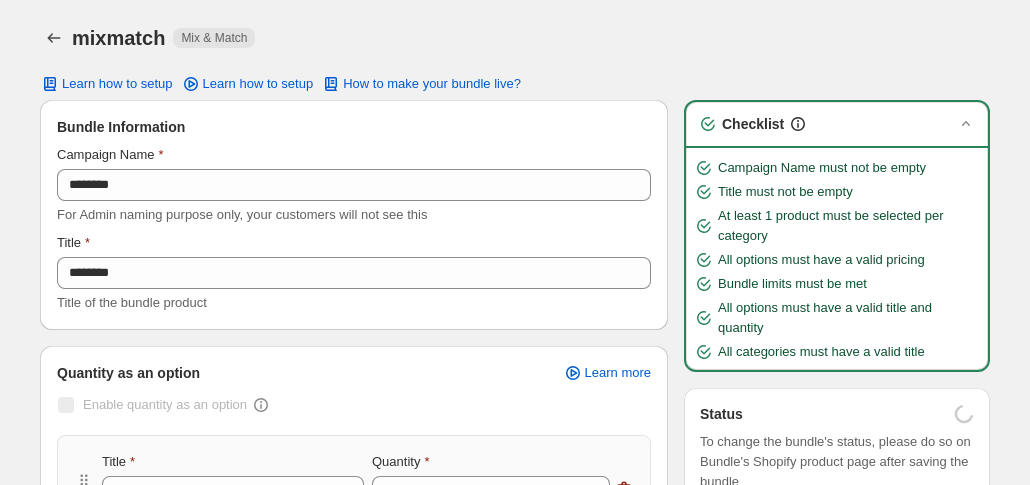scroll, scrollTop: 0, scrollLeft: 0, axis: both 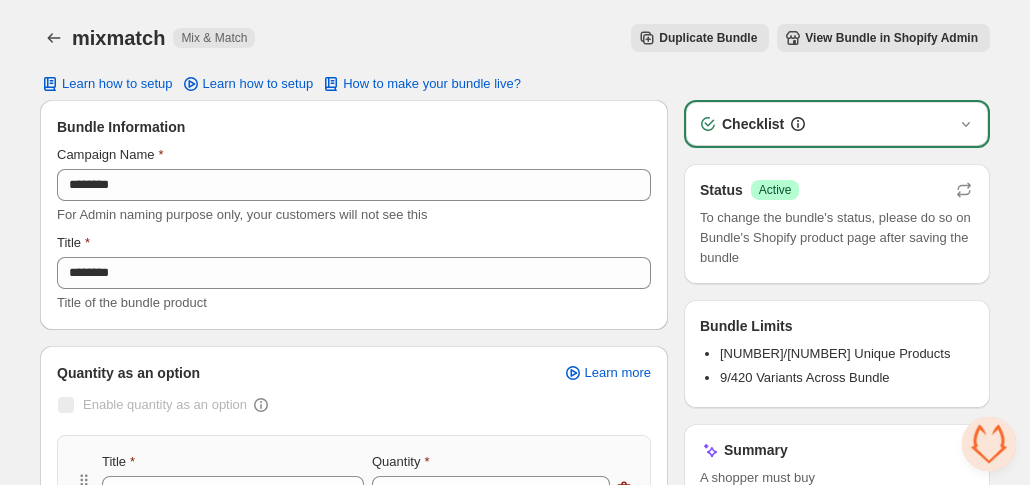 click on "Checklist" at bounding box center (837, 124) 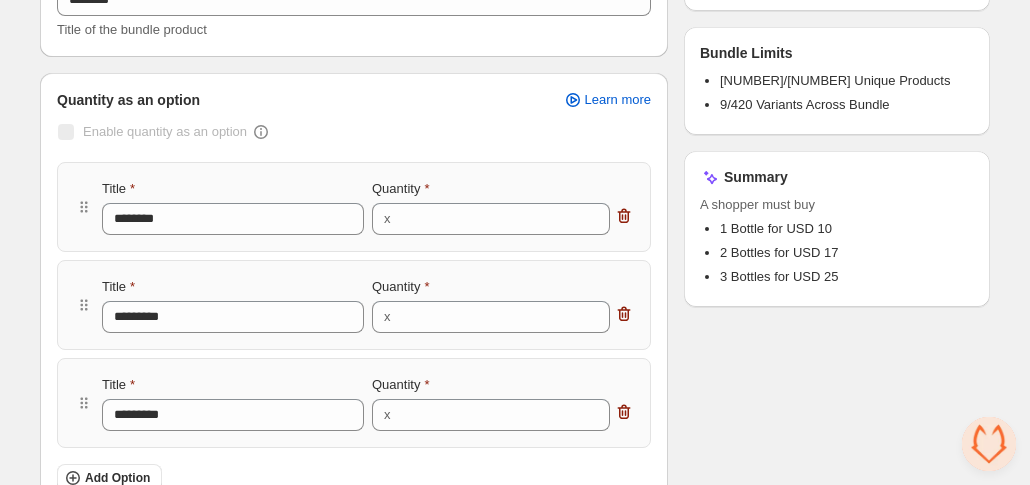 scroll, scrollTop: 300, scrollLeft: 0, axis: vertical 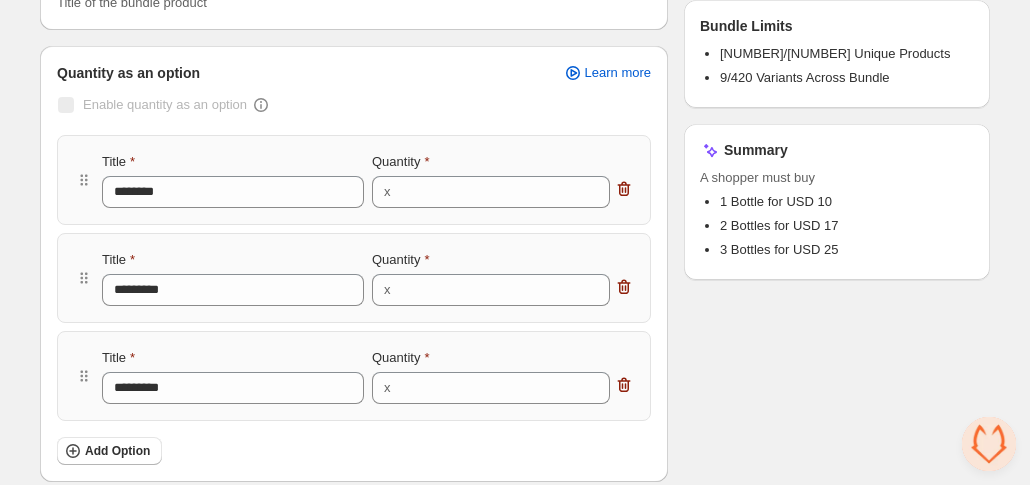 click on "5/128 Unique Products 9/420 Variants Across Bundle" at bounding box center [837, 68] 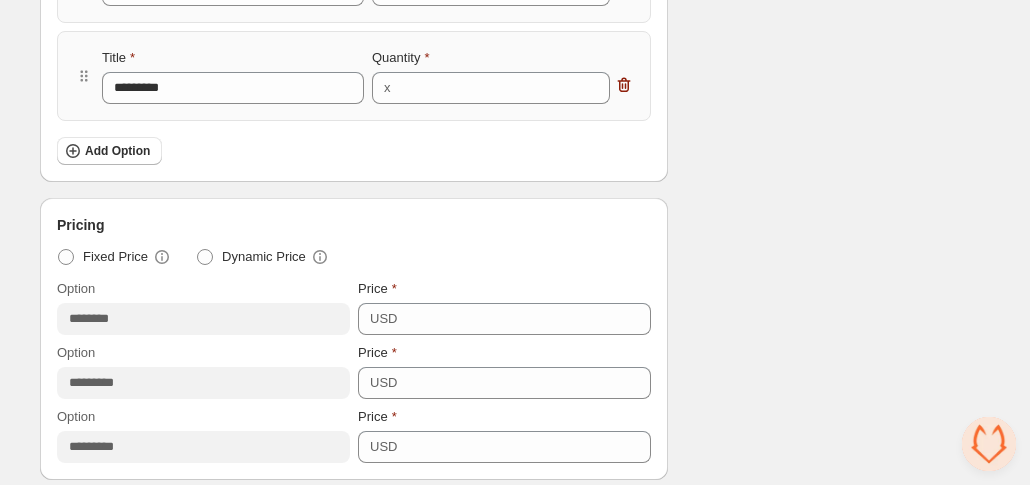 scroll, scrollTop: 700, scrollLeft: 0, axis: vertical 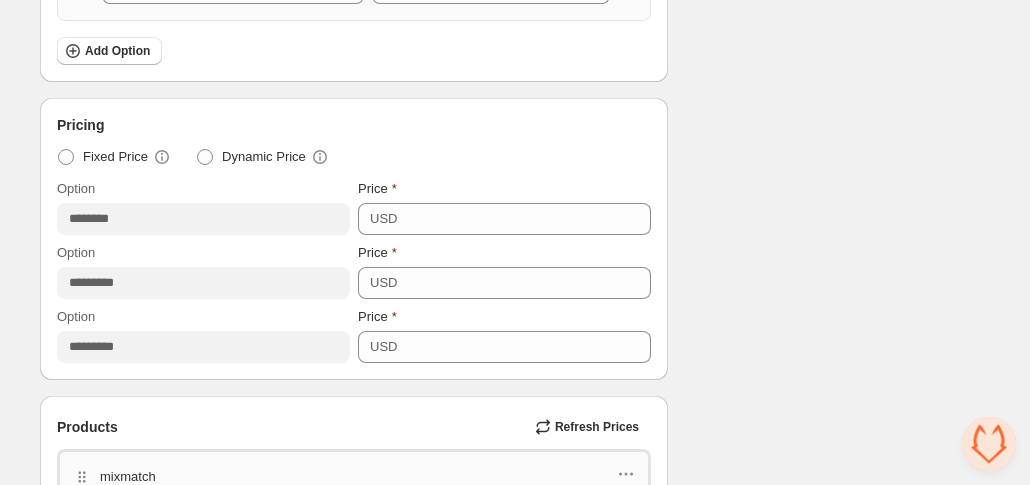 drag, startPoint x: 656, startPoint y: 147, endPoint x: 514, endPoint y: 131, distance: 142.89856 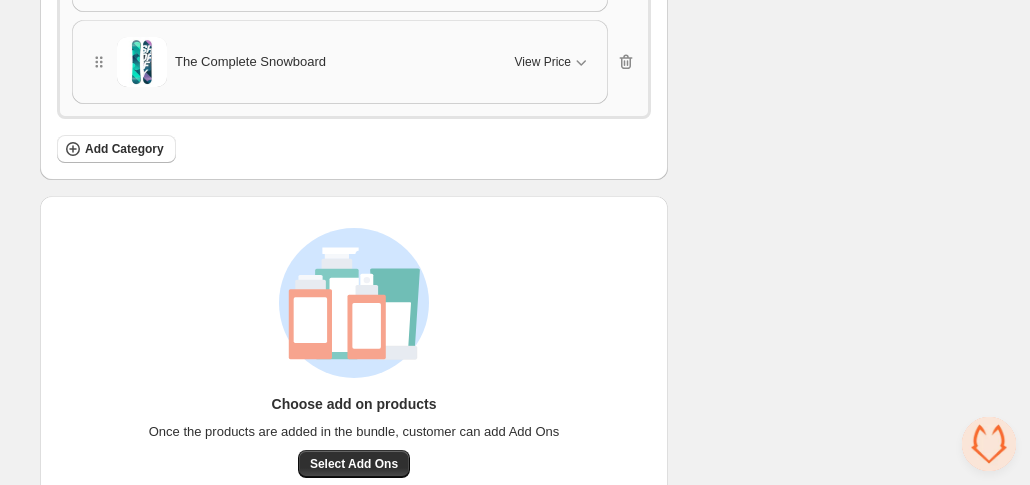 scroll, scrollTop: 1627, scrollLeft: 0, axis: vertical 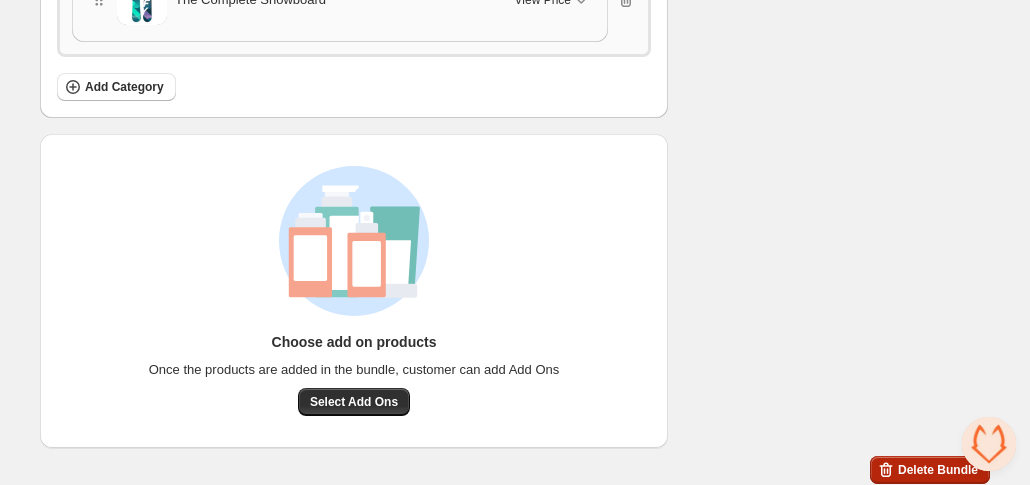 click on "Delete Bundle" at bounding box center [938, 470] 